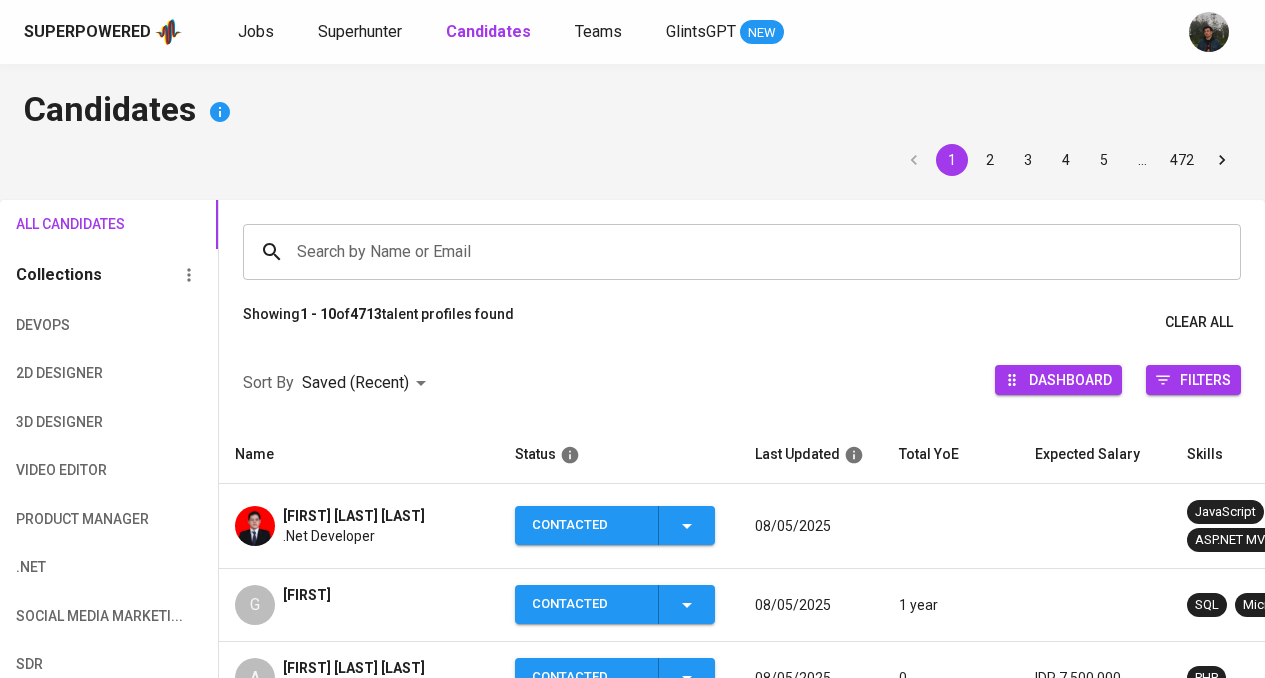 scroll, scrollTop: 0, scrollLeft: 0, axis: both 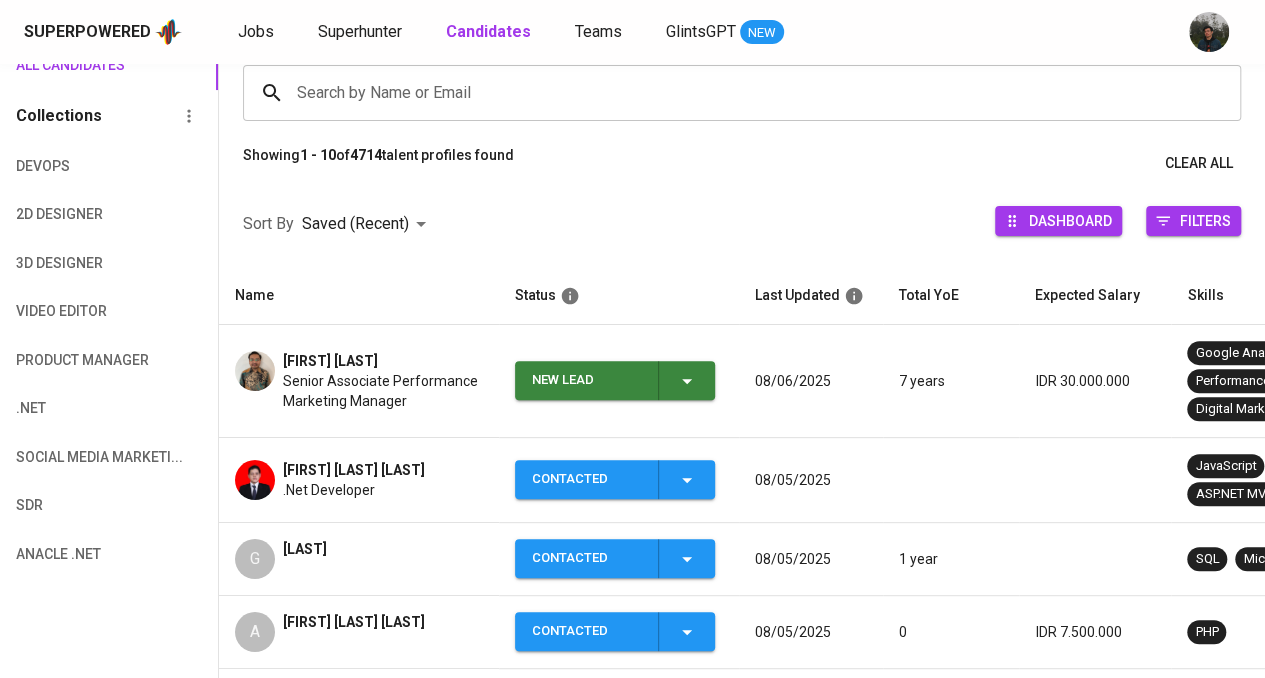 click on "Sort By Saved (Recent) DESC Dashboard Filters" at bounding box center [742, 224] 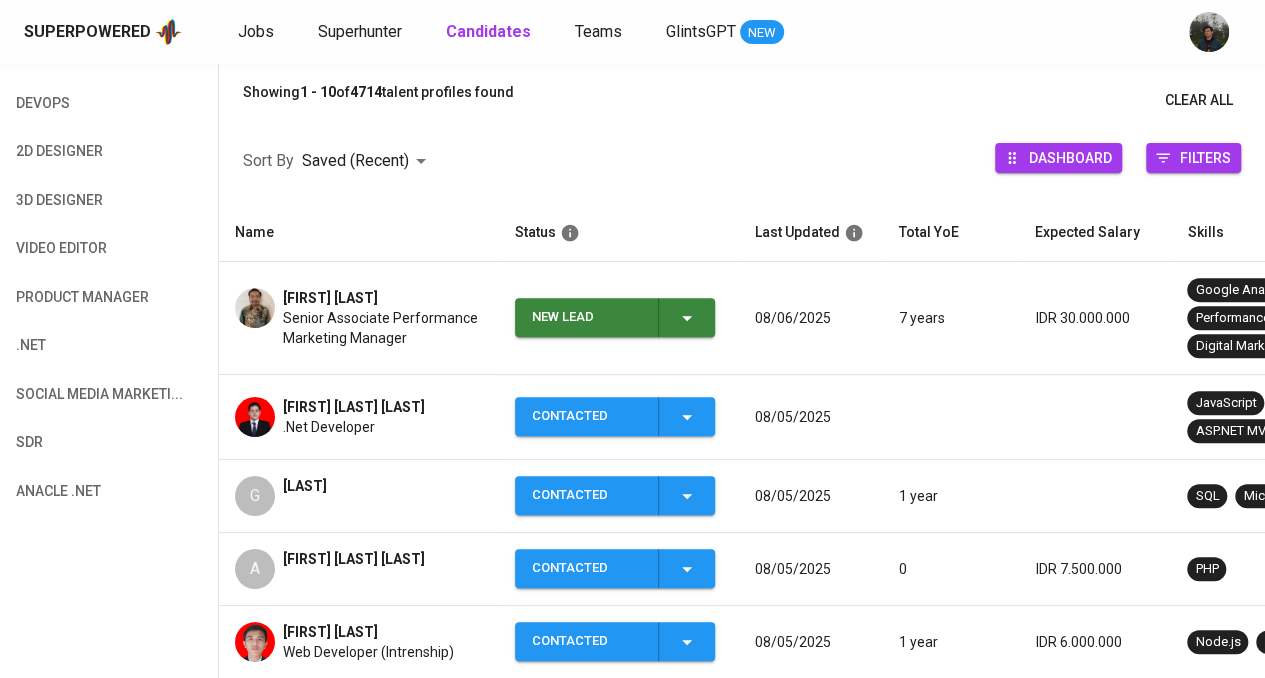 scroll, scrollTop: 359, scrollLeft: 0, axis: vertical 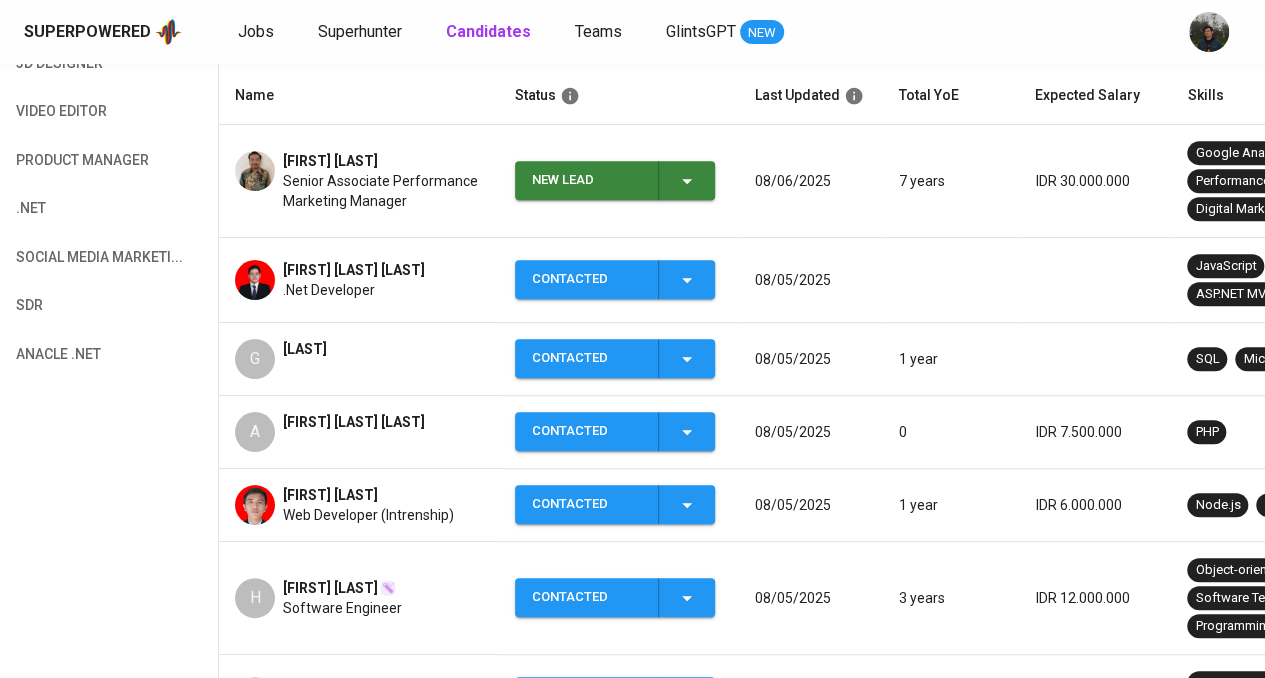 click on "New Lead" at bounding box center (587, 180) 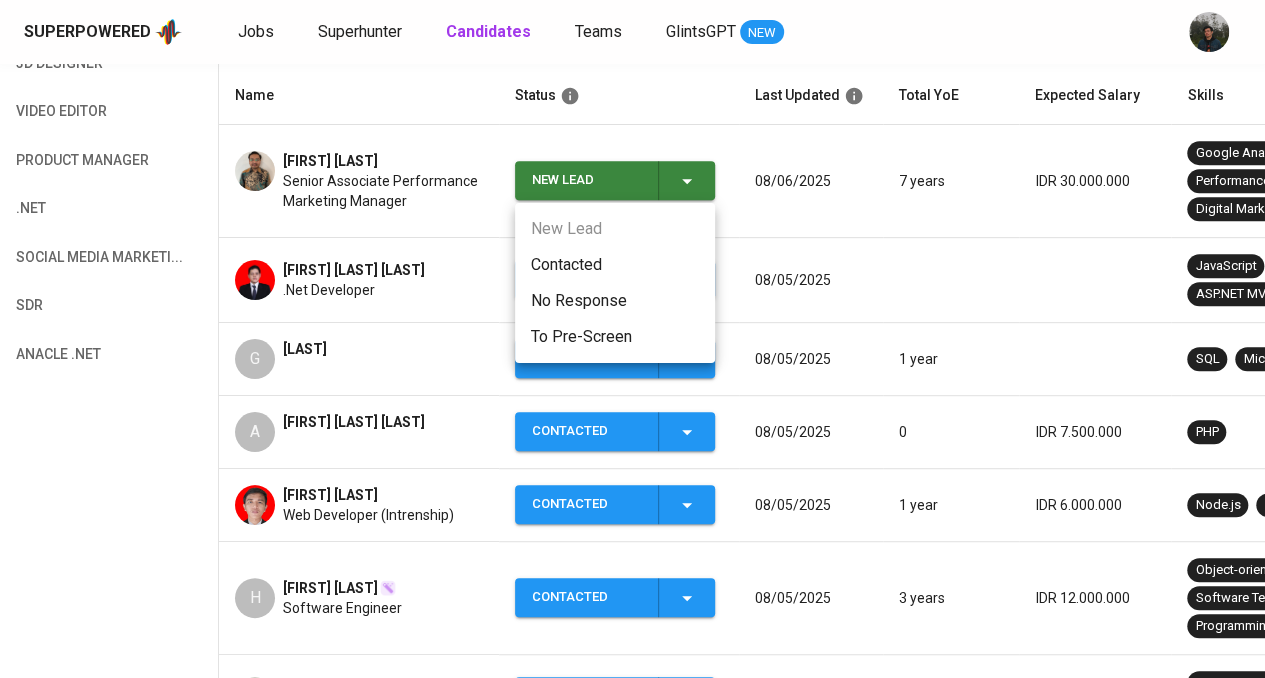 click on "Contacted" at bounding box center [615, 265] 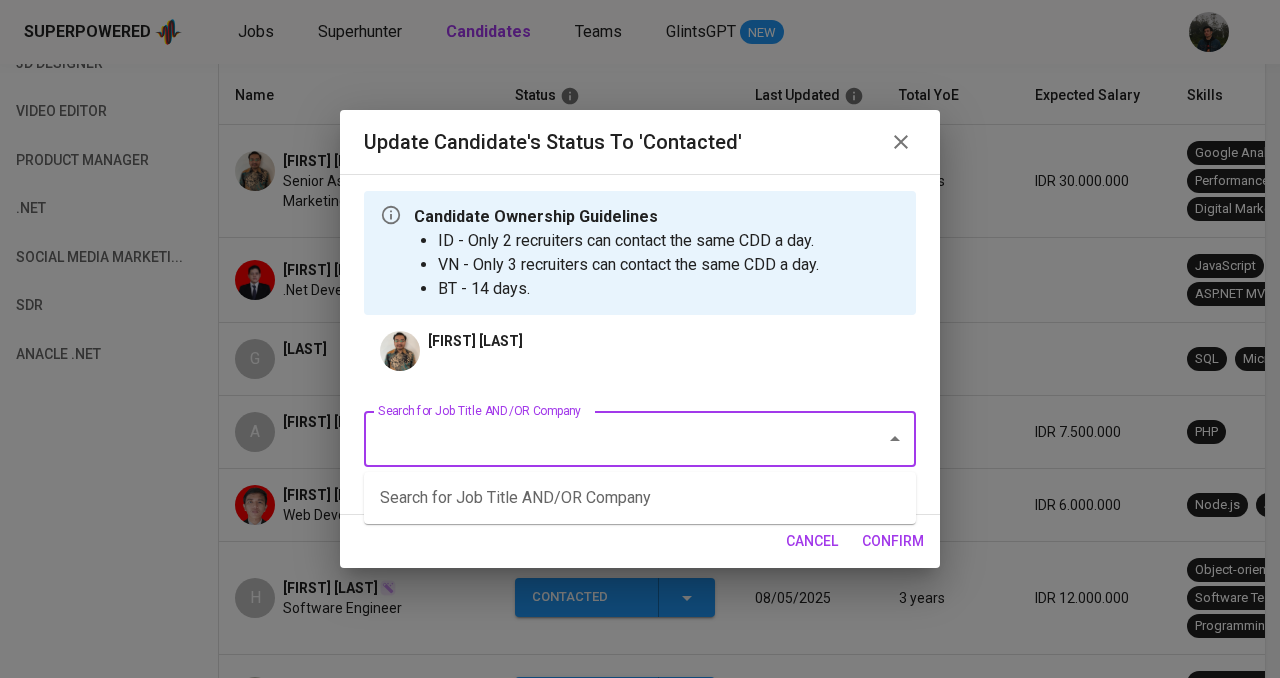 click on "Search for Job Title AND/OR Company" at bounding box center [612, 439] 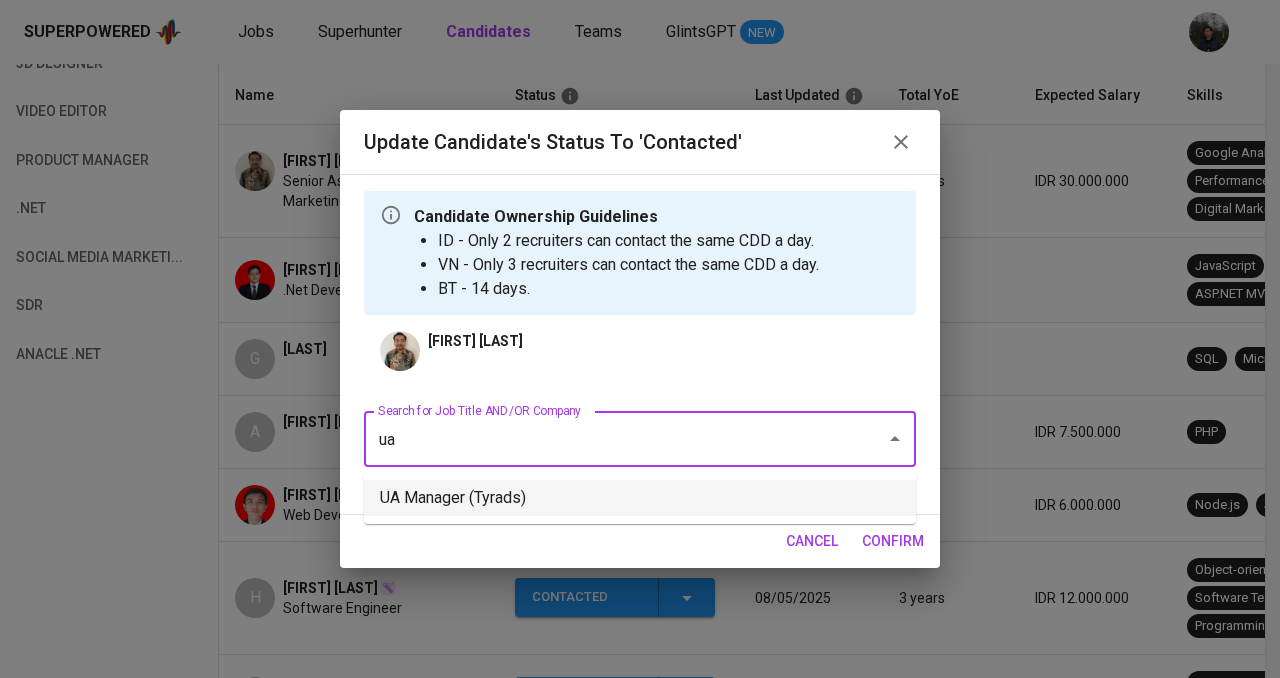 click on "UA Manager (Tyrads)" at bounding box center (640, 498) 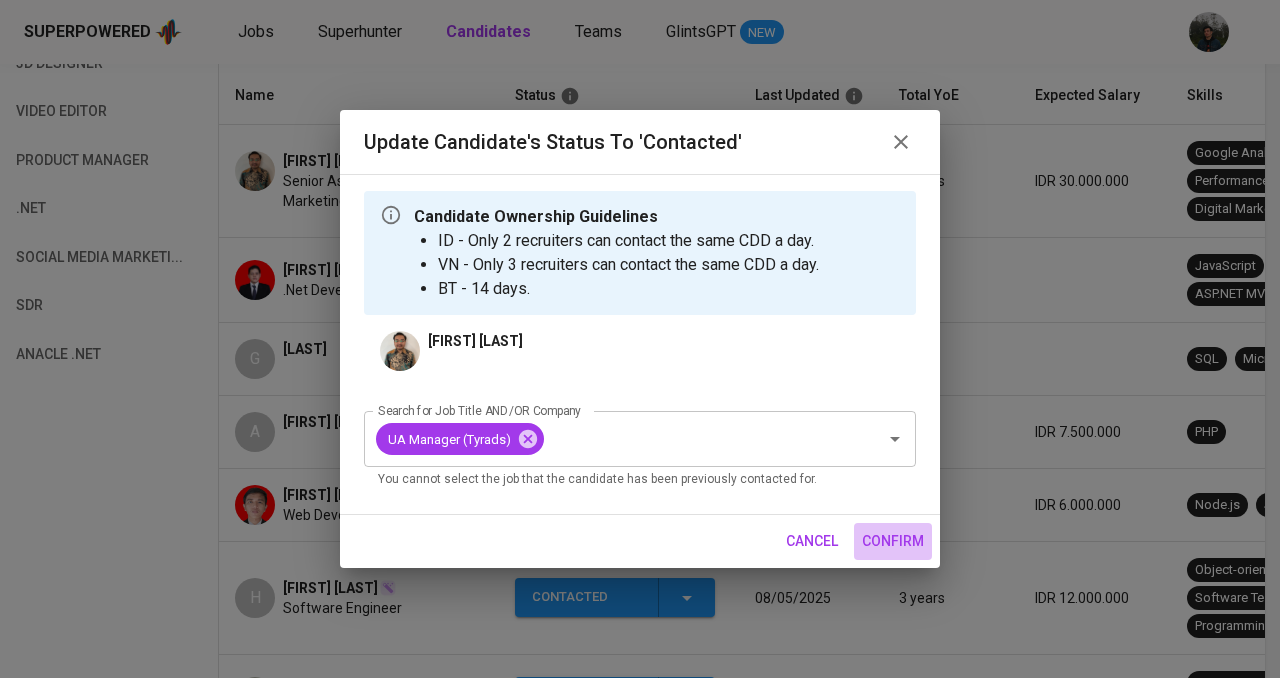 drag, startPoint x: 898, startPoint y: 539, endPoint x: 885, endPoint y: 527, distance: 17.691807 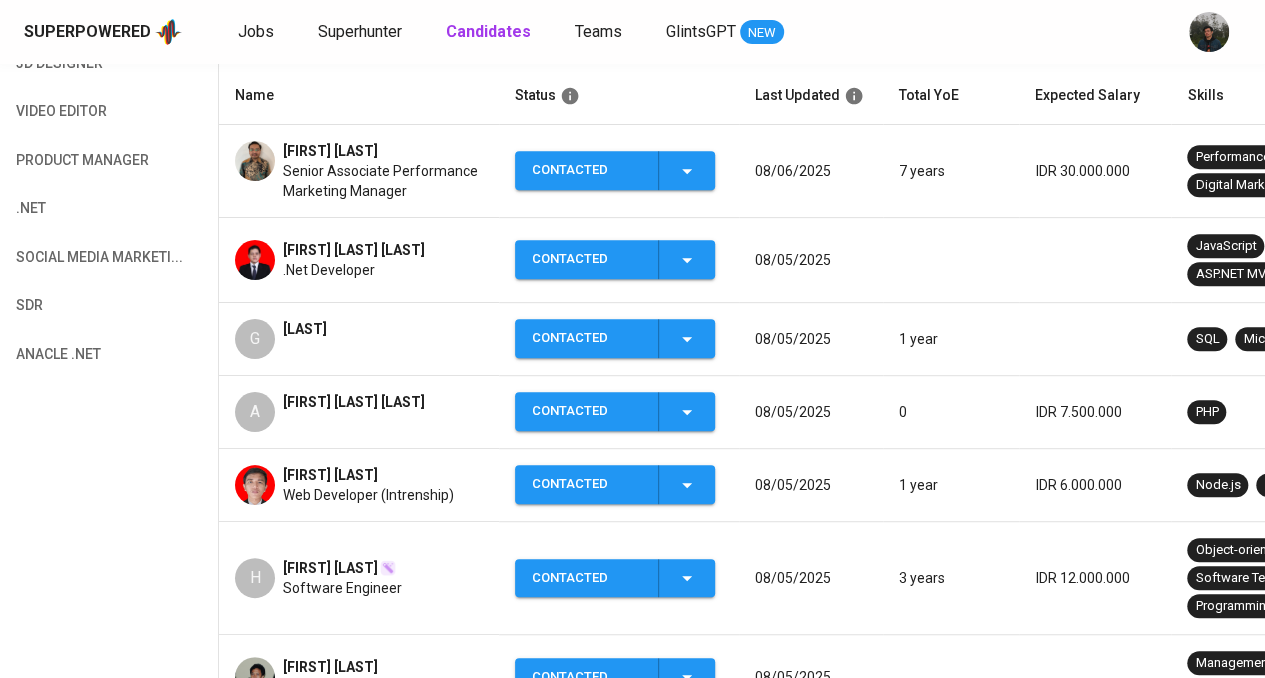 scroll, scrollTop: 0, scrollLeft: 0, axis: both 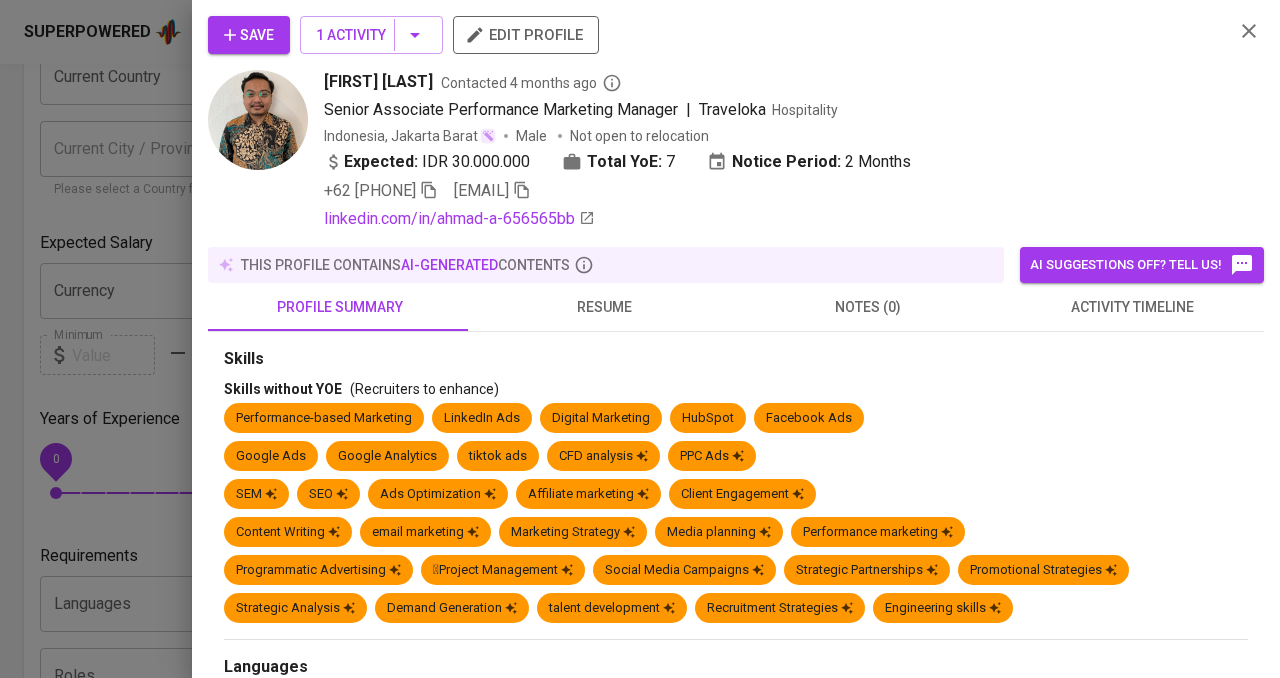 click 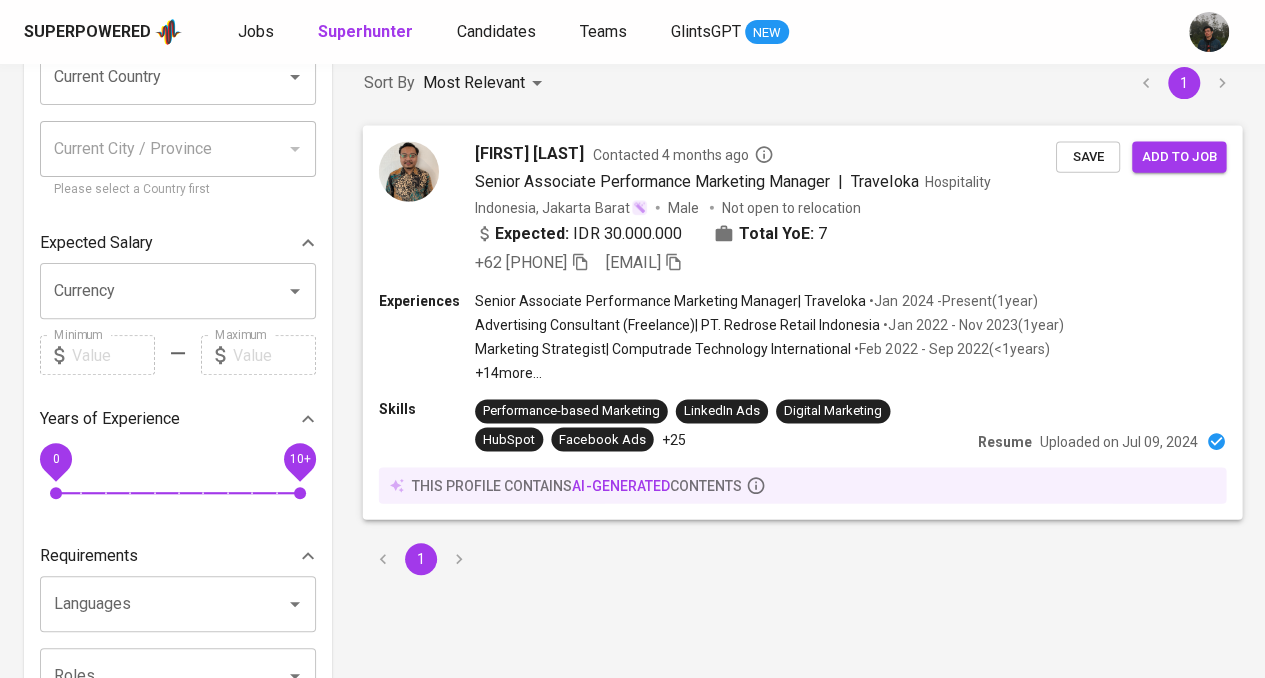 scroll, scrollTop: 0, scrollLeft: 0, axis: both 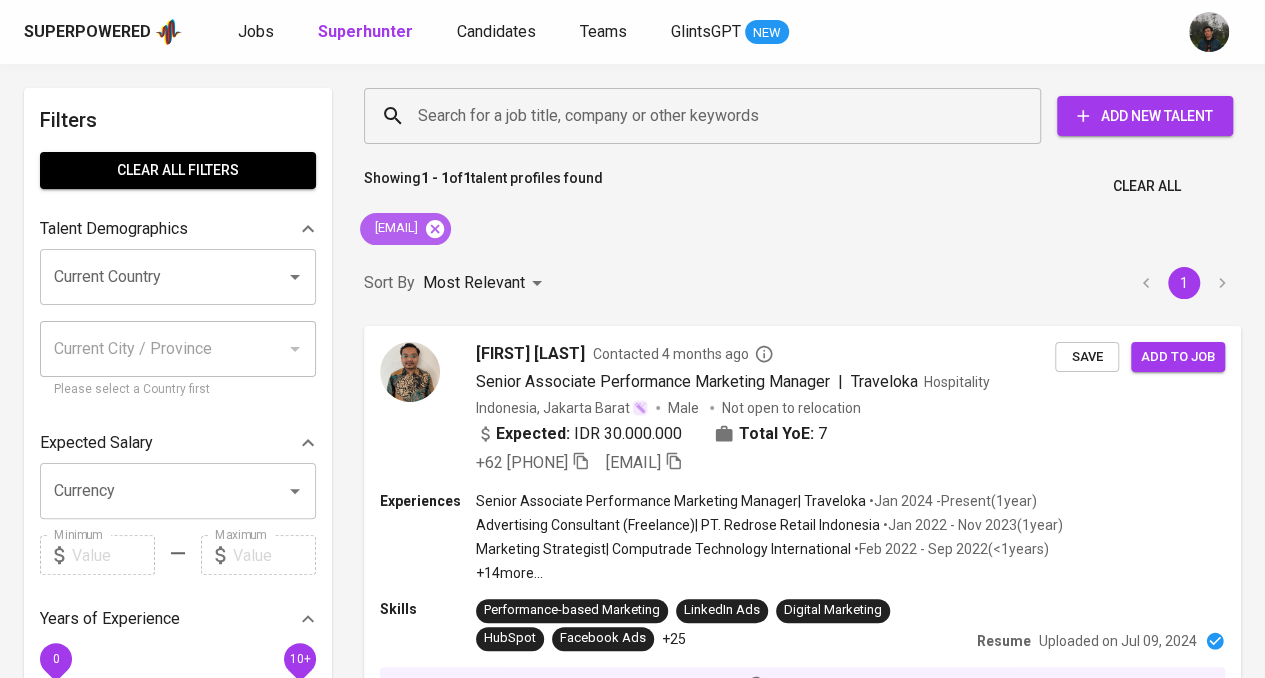 click 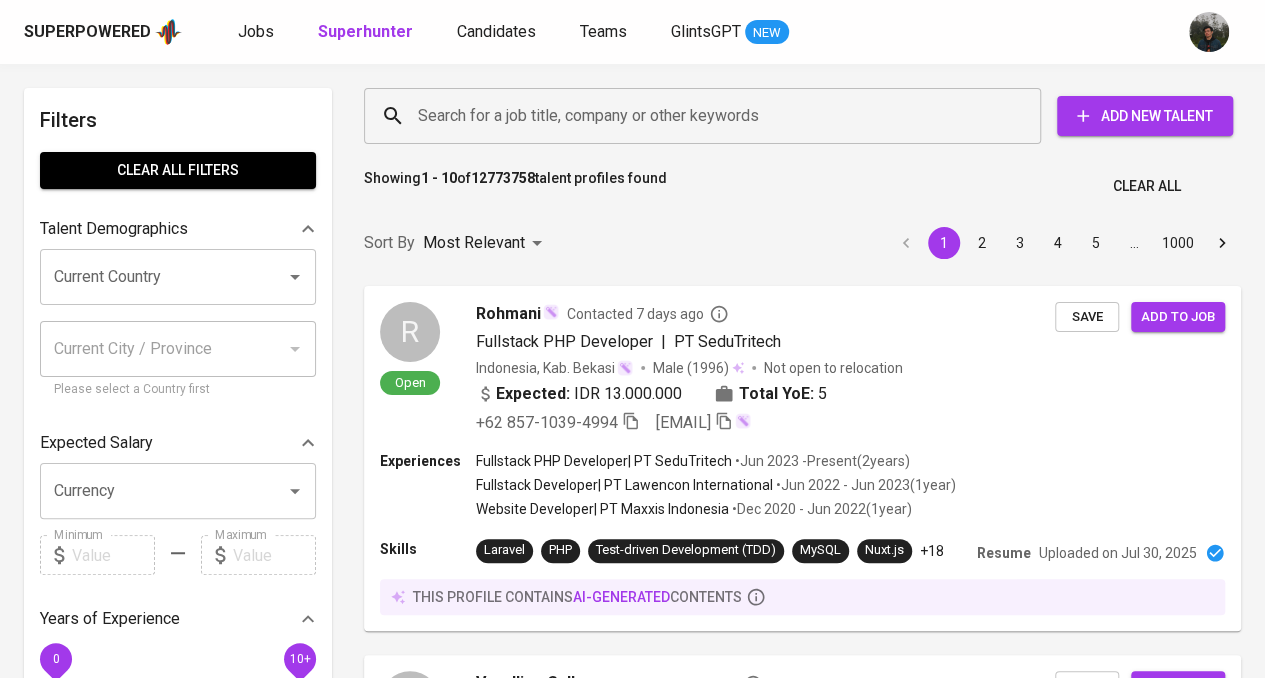 click on "Search for a job title, company or other keywords" at bounding box center (707, 116) 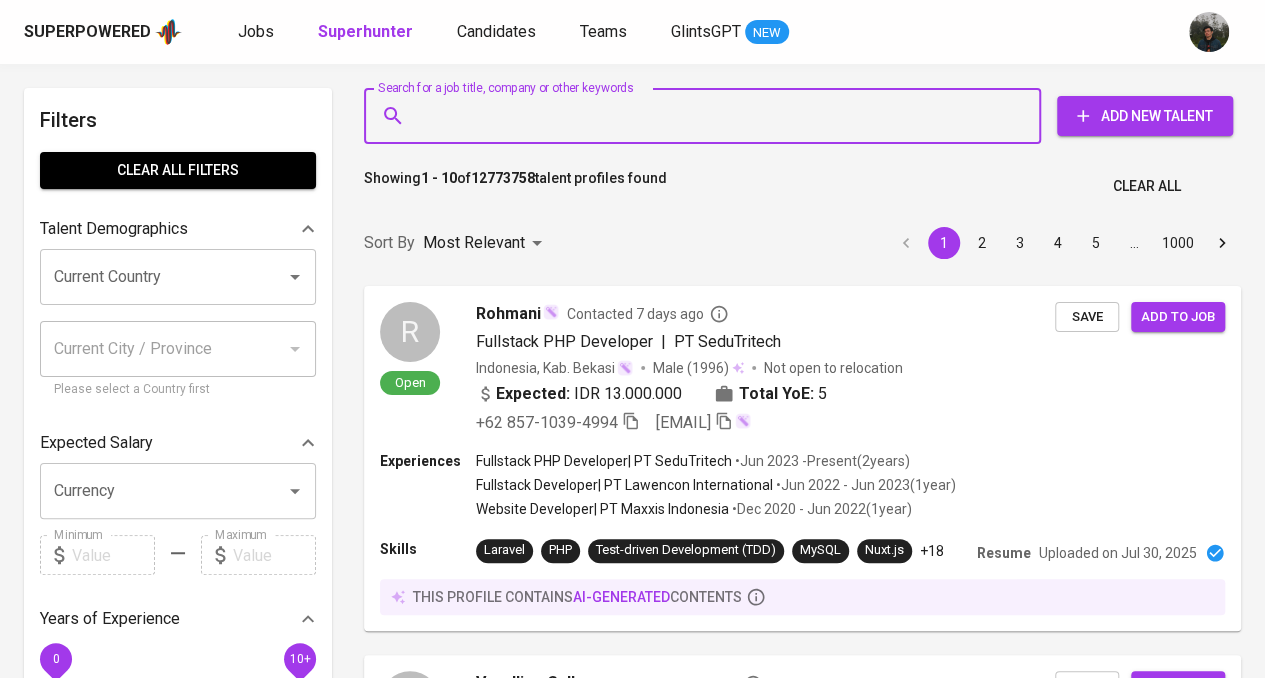 paste on "[EMAIL]" 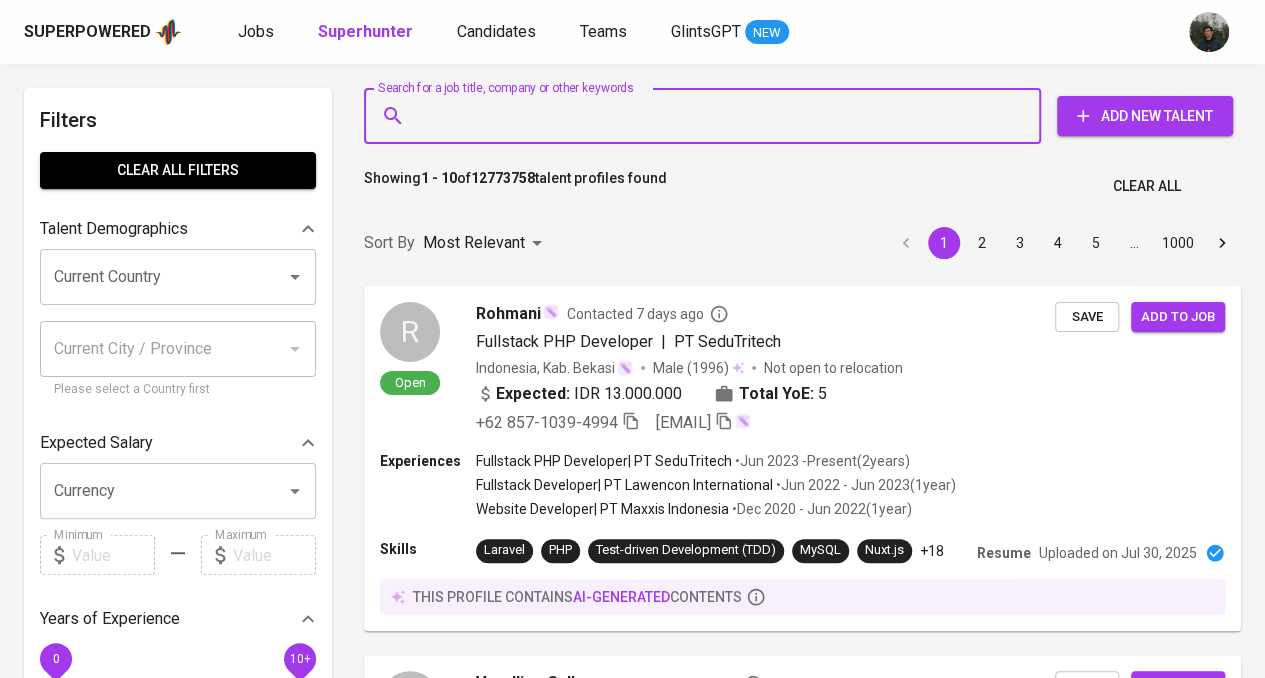 type on "[EMAIL]" 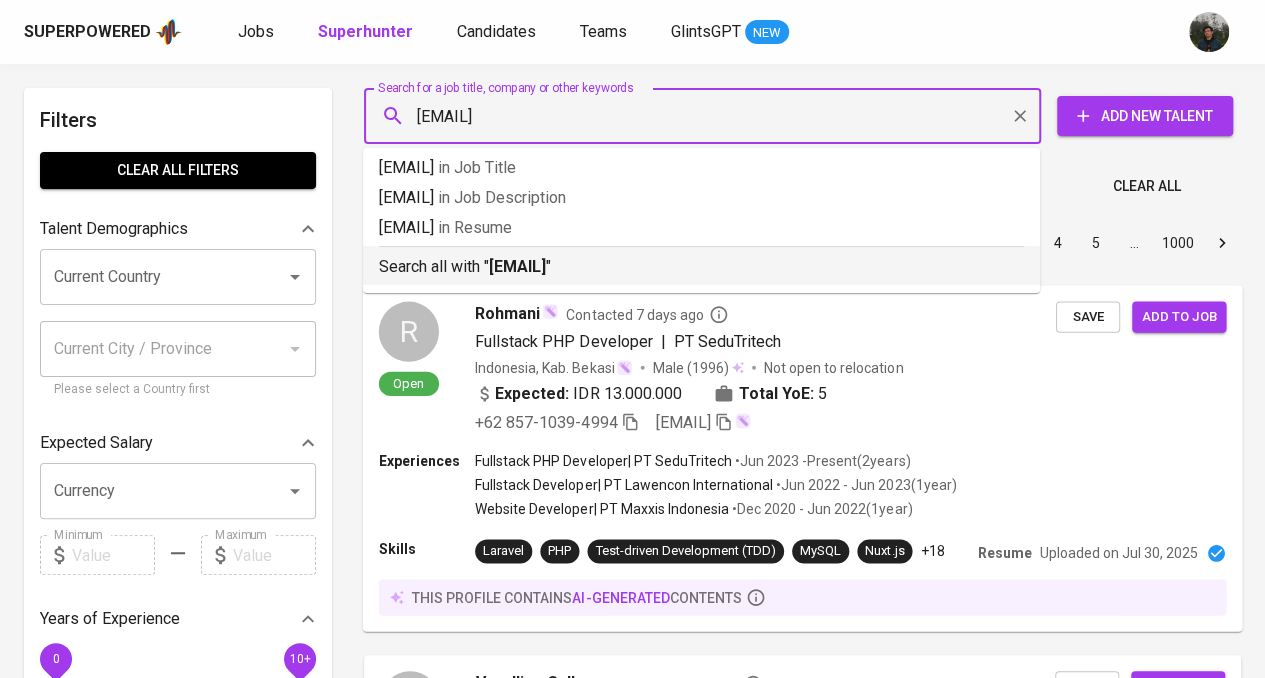 drag, startPoint x: 577, startPoint y: 263, endPoint x: 745, endPoint y: 343, distance: 186.07526 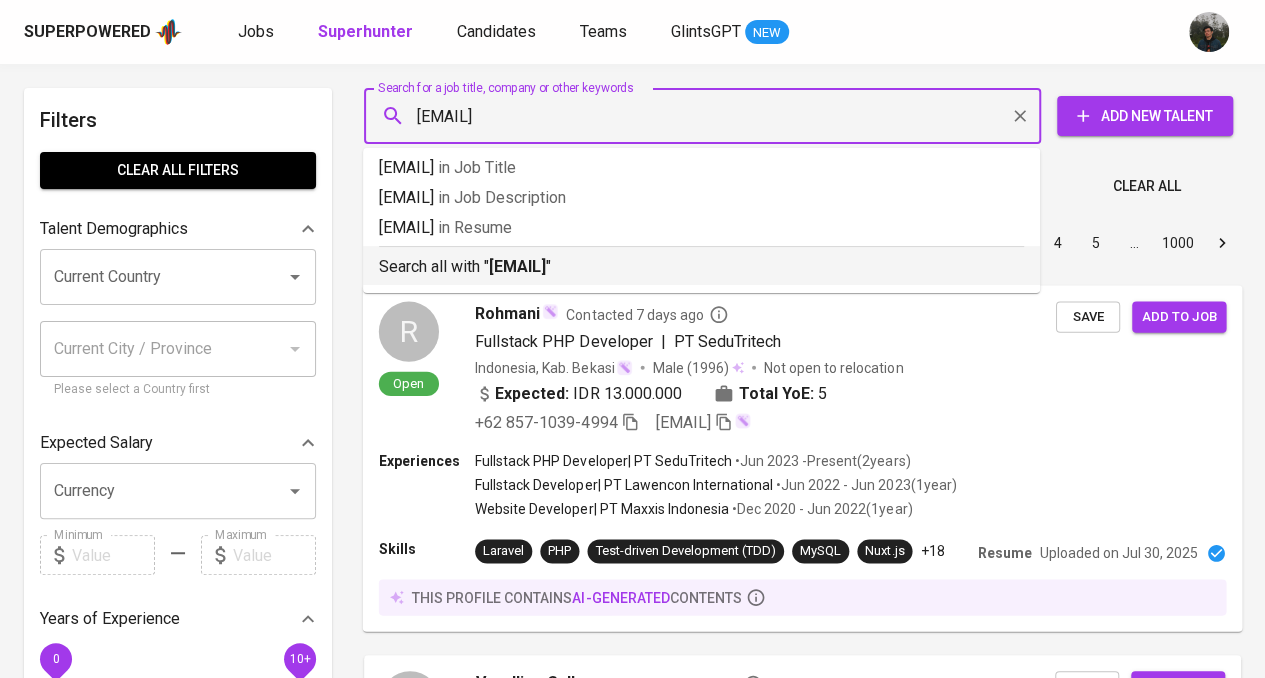 click on "[EMAIL]" at bounding box center [517, 266] 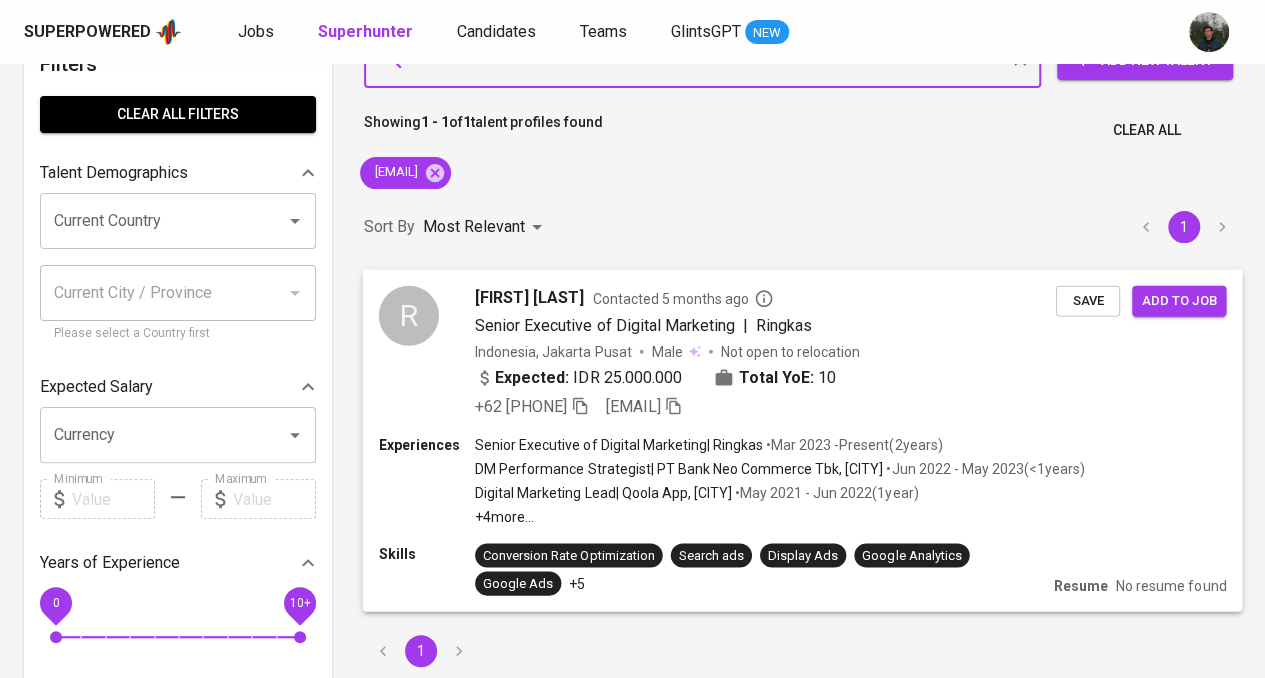 scroll, scrollTop: 100, scrollLeft: 0, axis: vertical 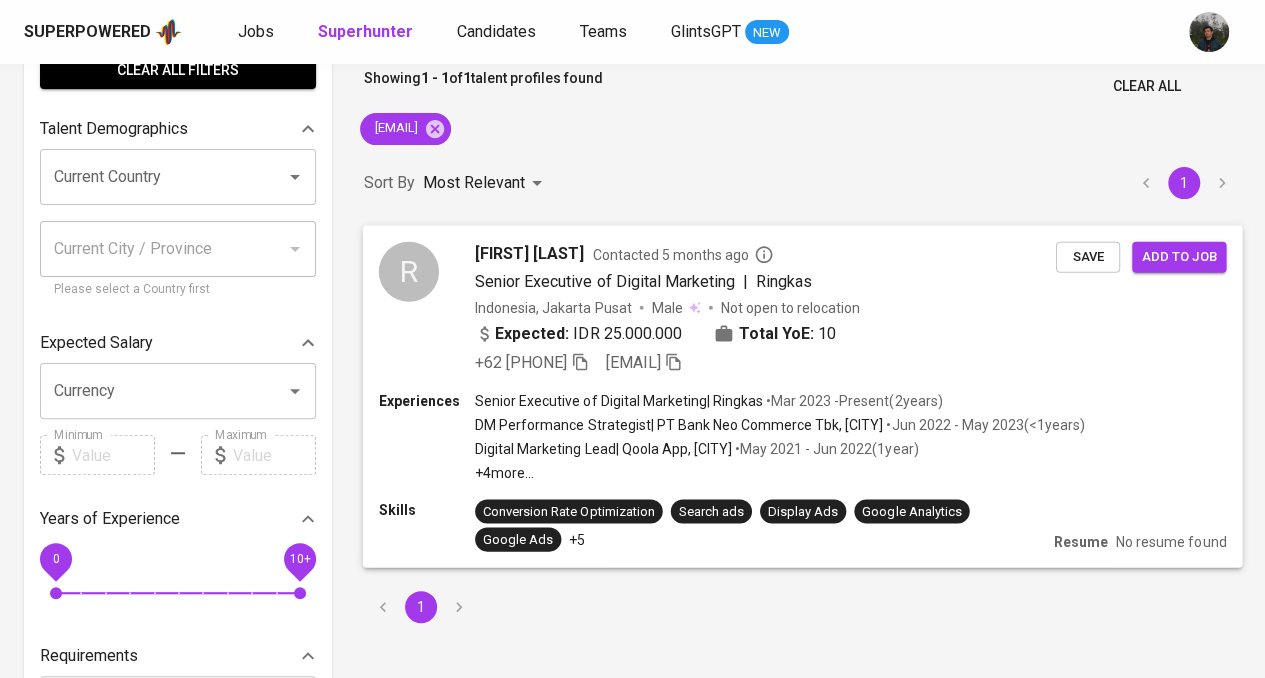 click on "Senior Executive of Digital Marketing | Ringkas" at bounding box center (765, 281) 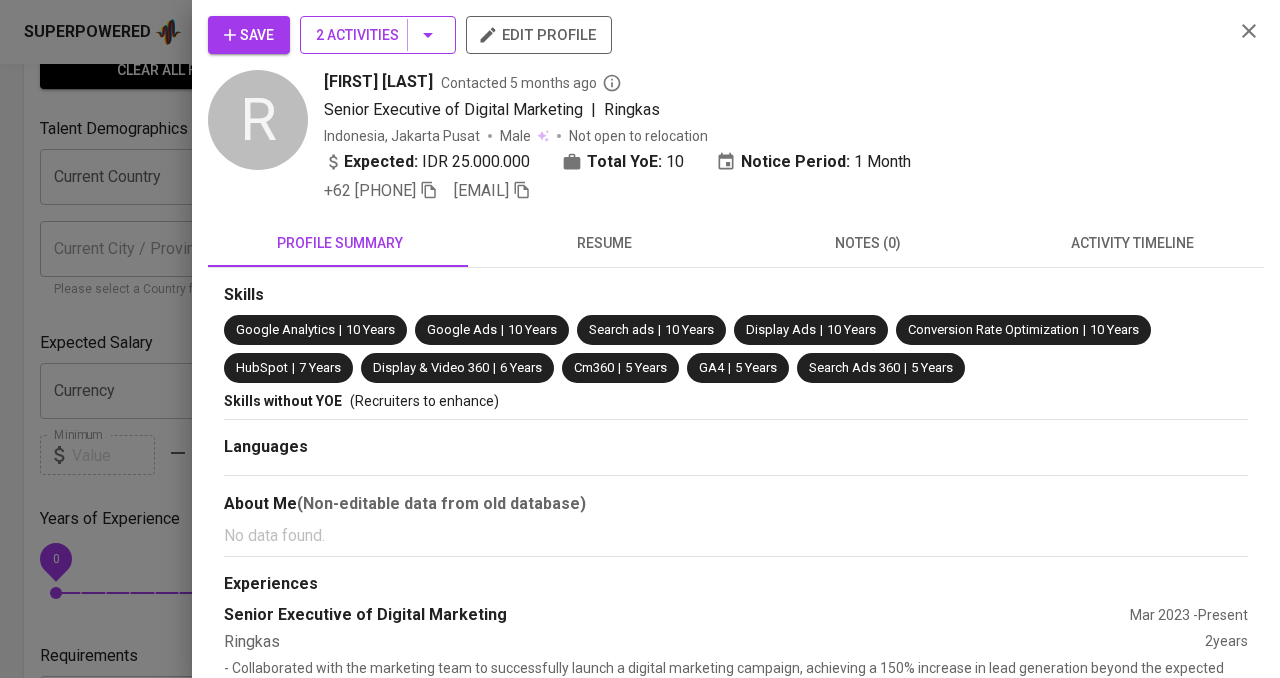 click on "2 Activities" at bounding box center [378, 35] 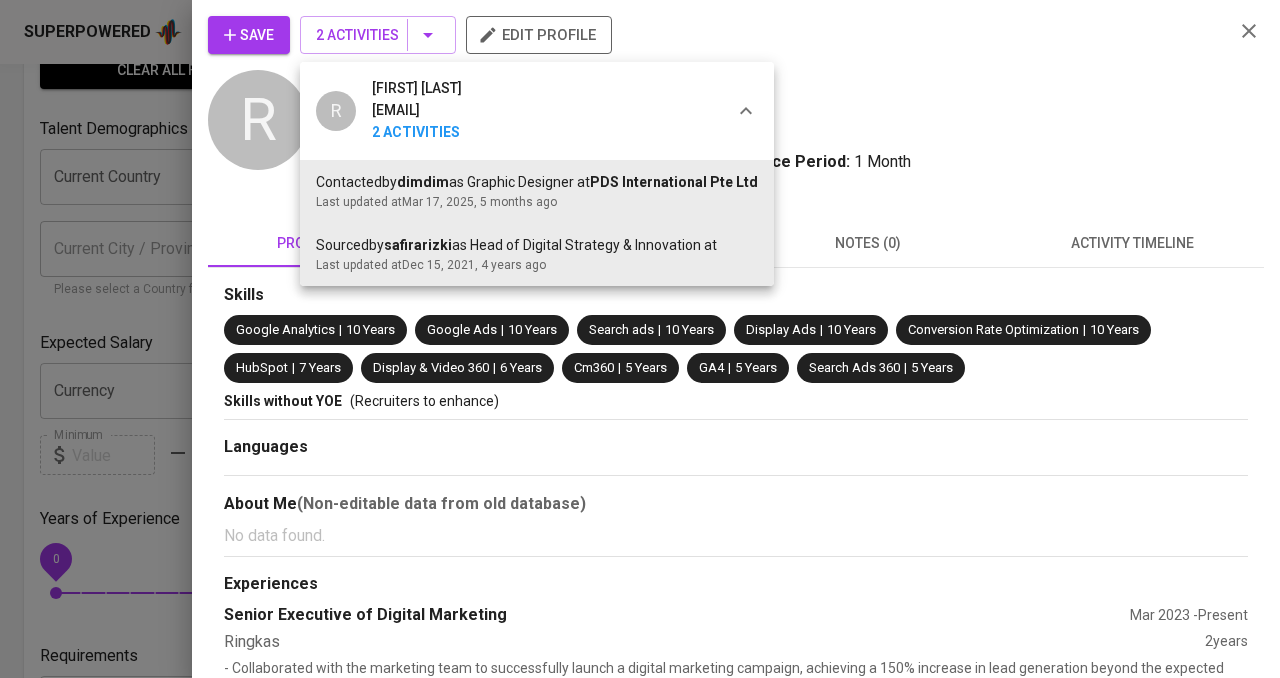 drag, startPoint x: 910, startPoint y: 87, endPoint x: 885, endPoint y: 85, distance: 25.079872 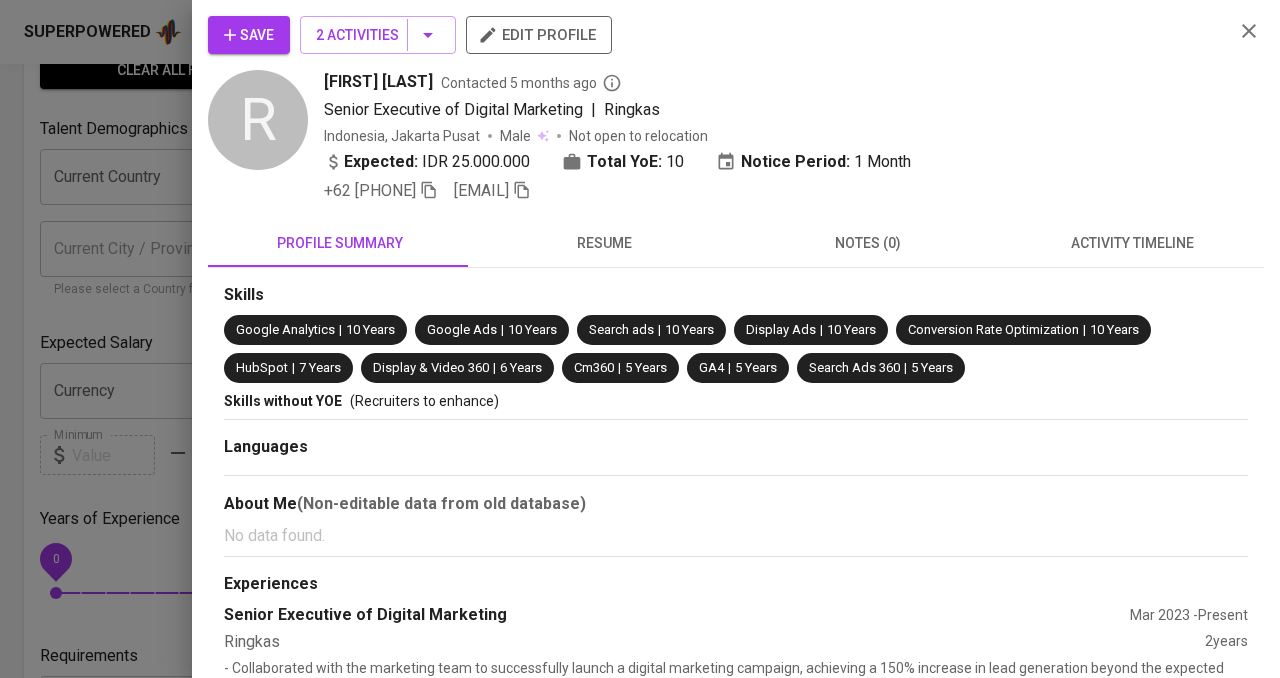 click 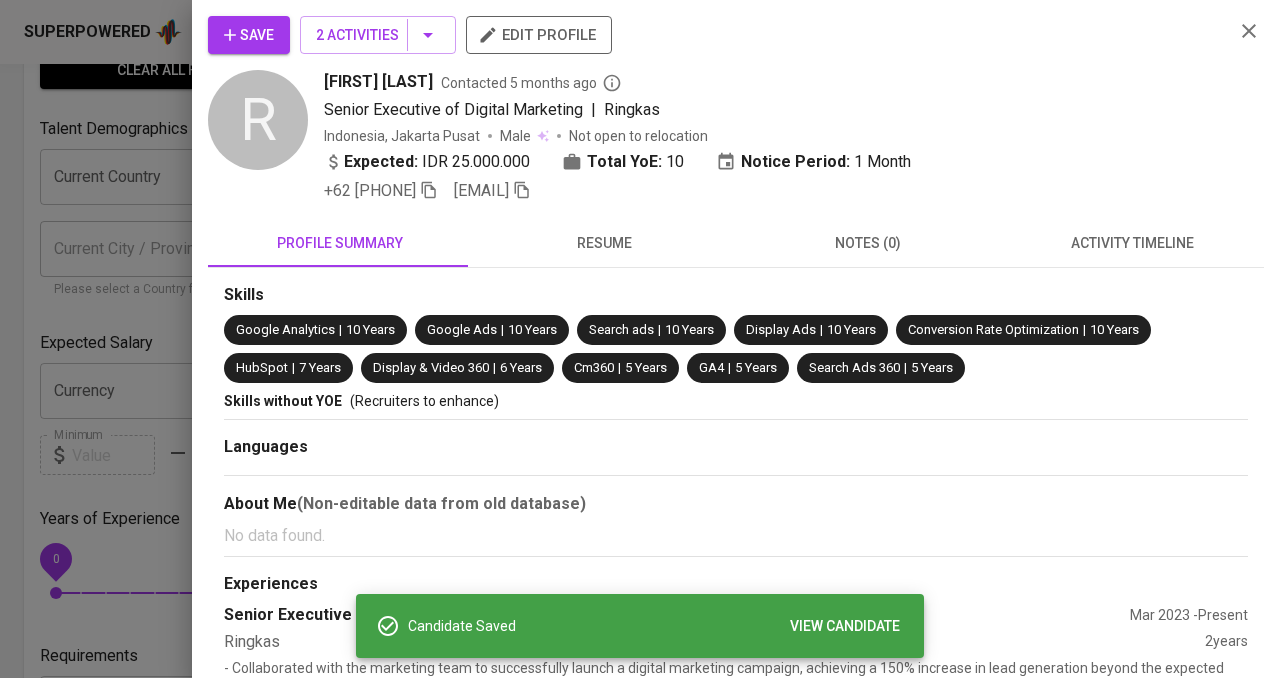 click at bounding box center [640, 339] 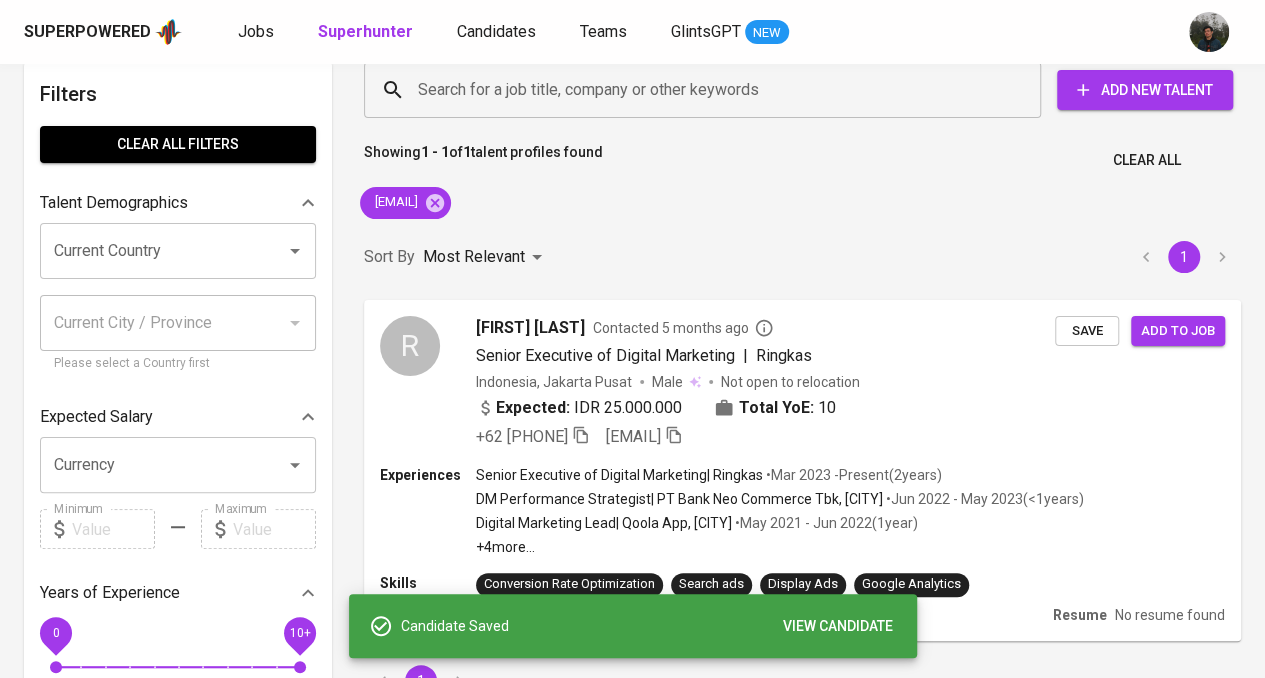 scroll, scrollTop: 0, scrollLeft: 0, axis: both 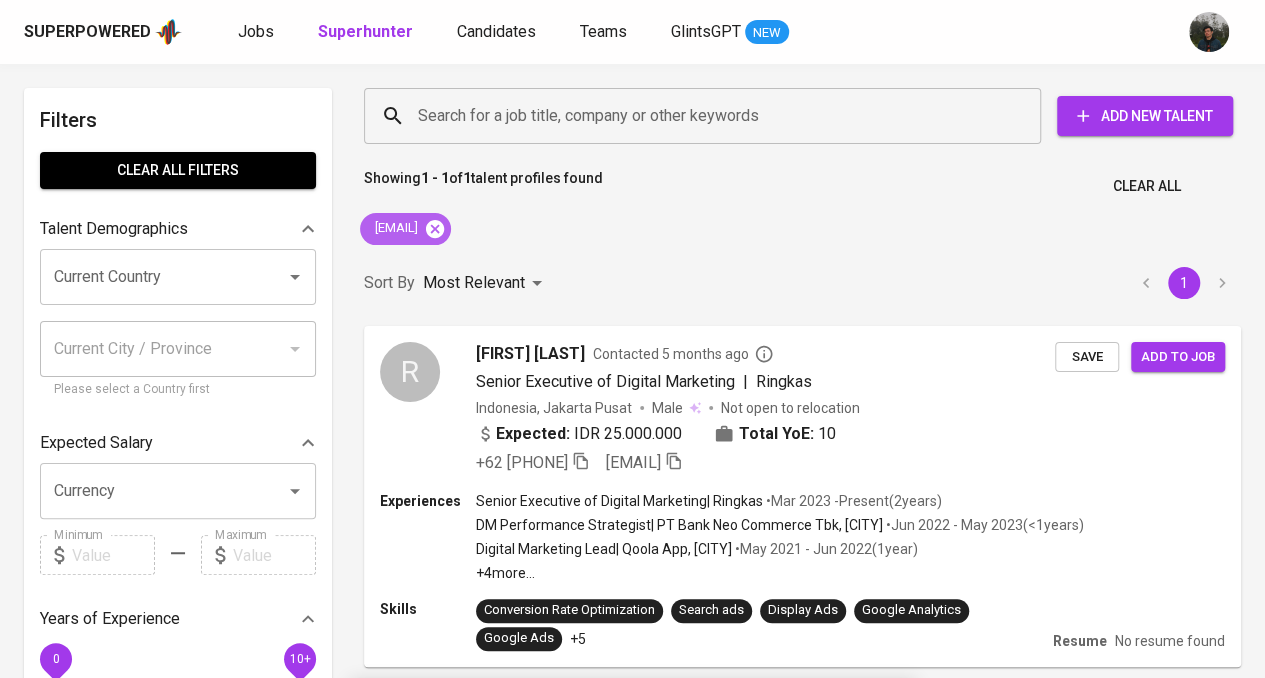 click 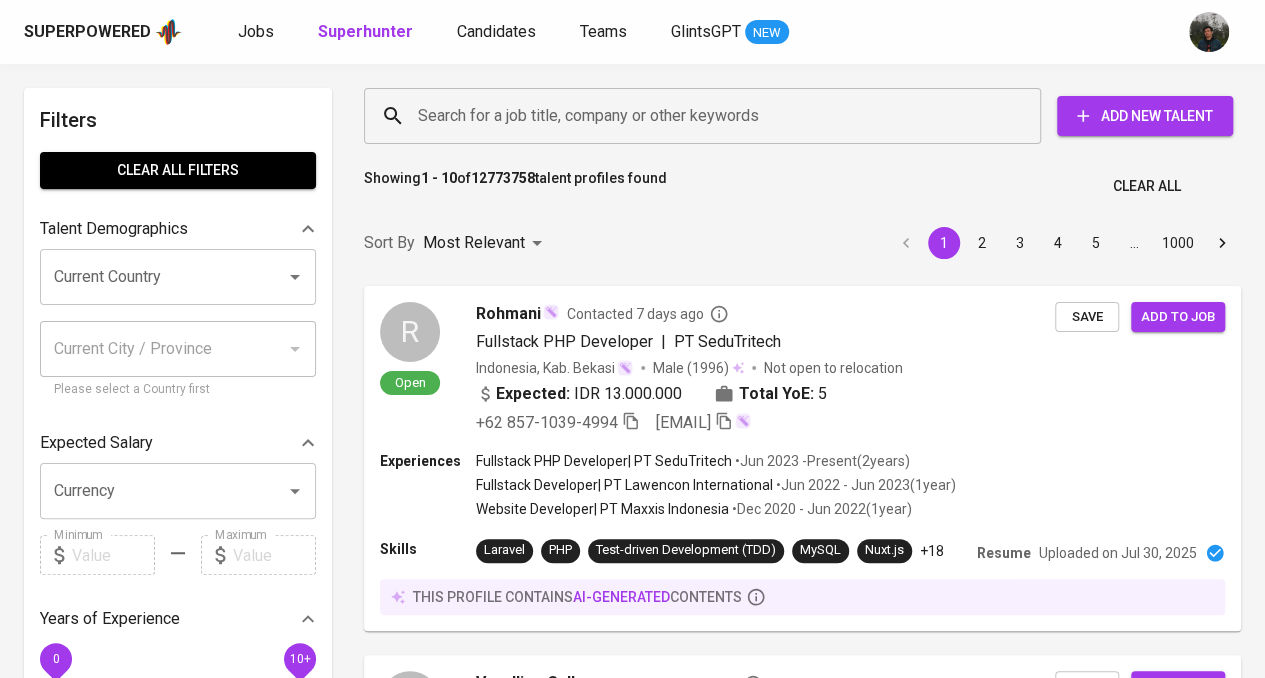 click on "Search for a job title, company or other keywords" at bounding box center (707, 116) 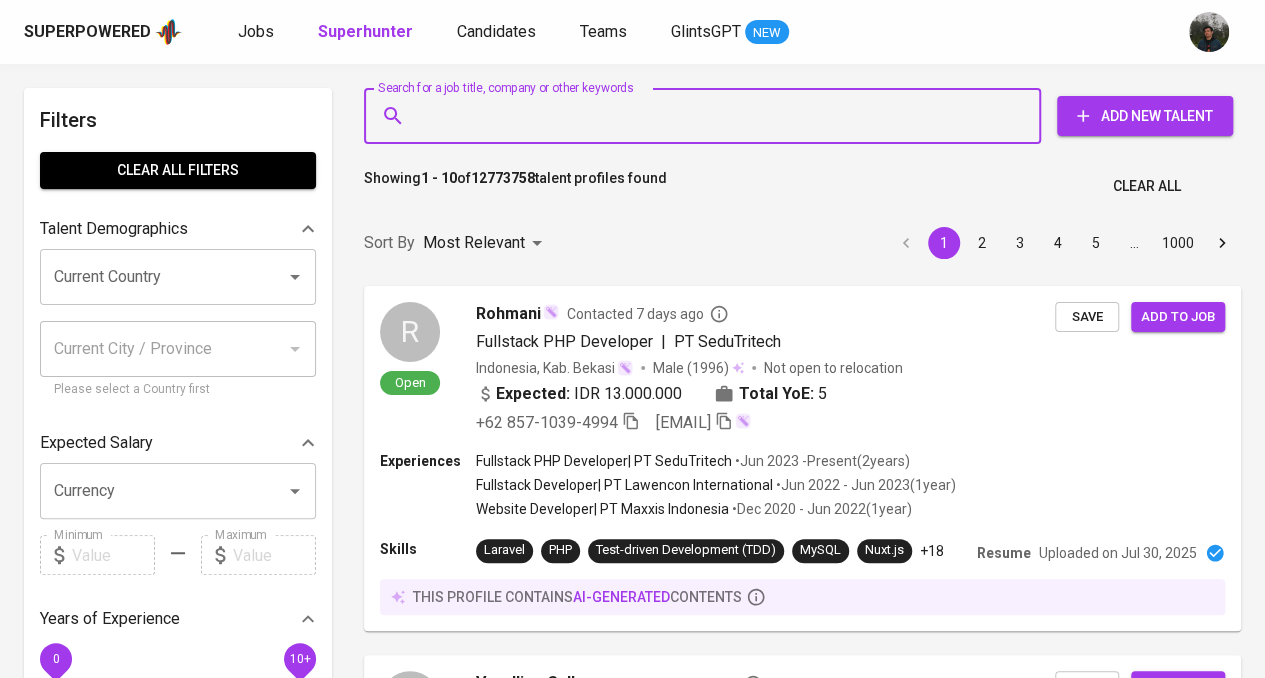 paste on "[EMAIL]" 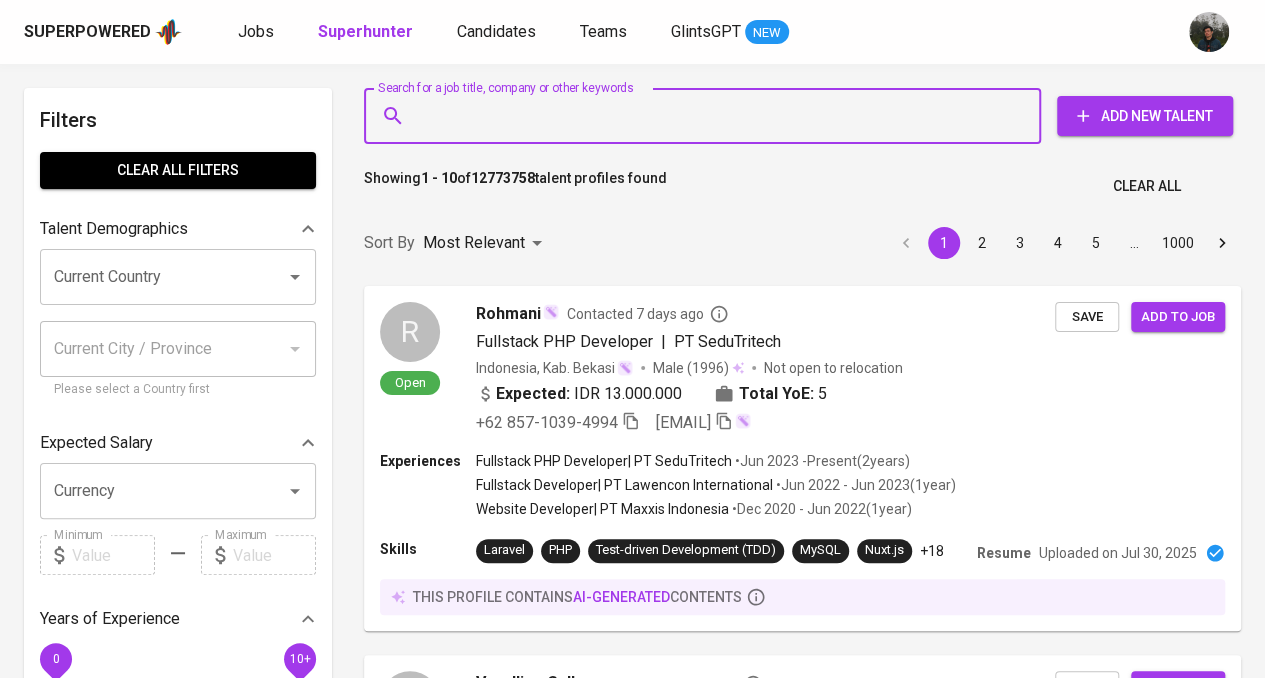 type on "[EMAIL]" 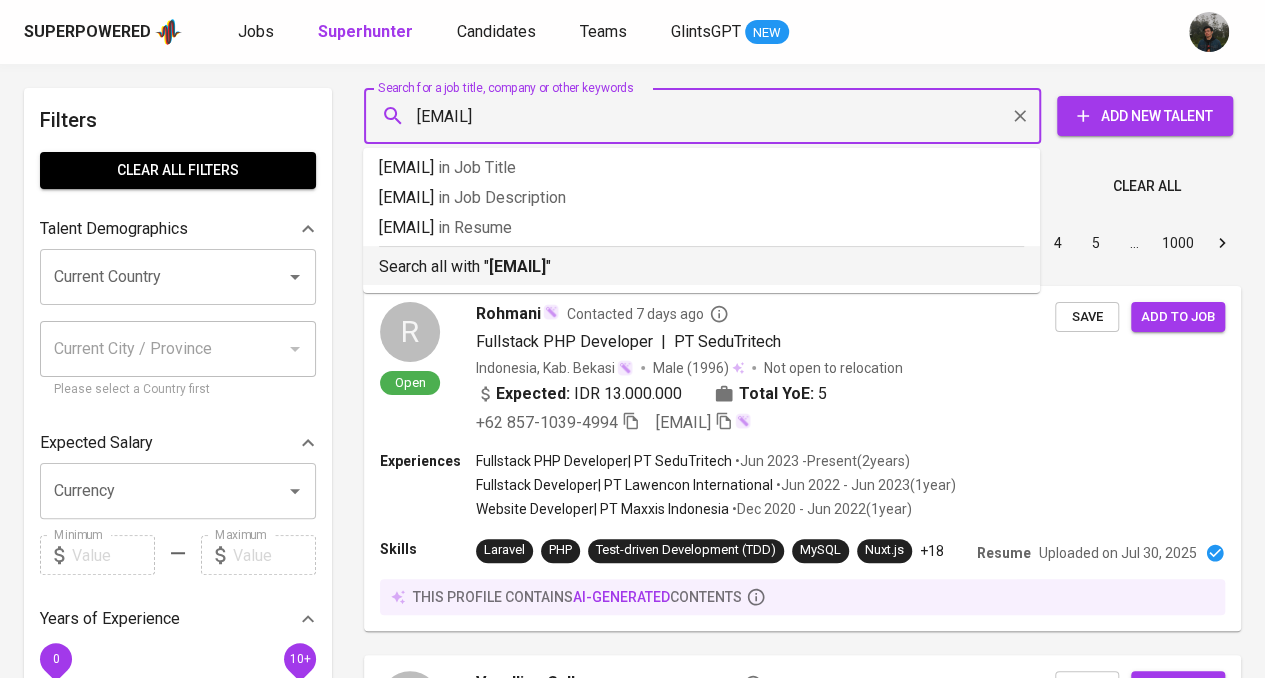 click on "[EMAIL]" at bounding box center (517, 266) 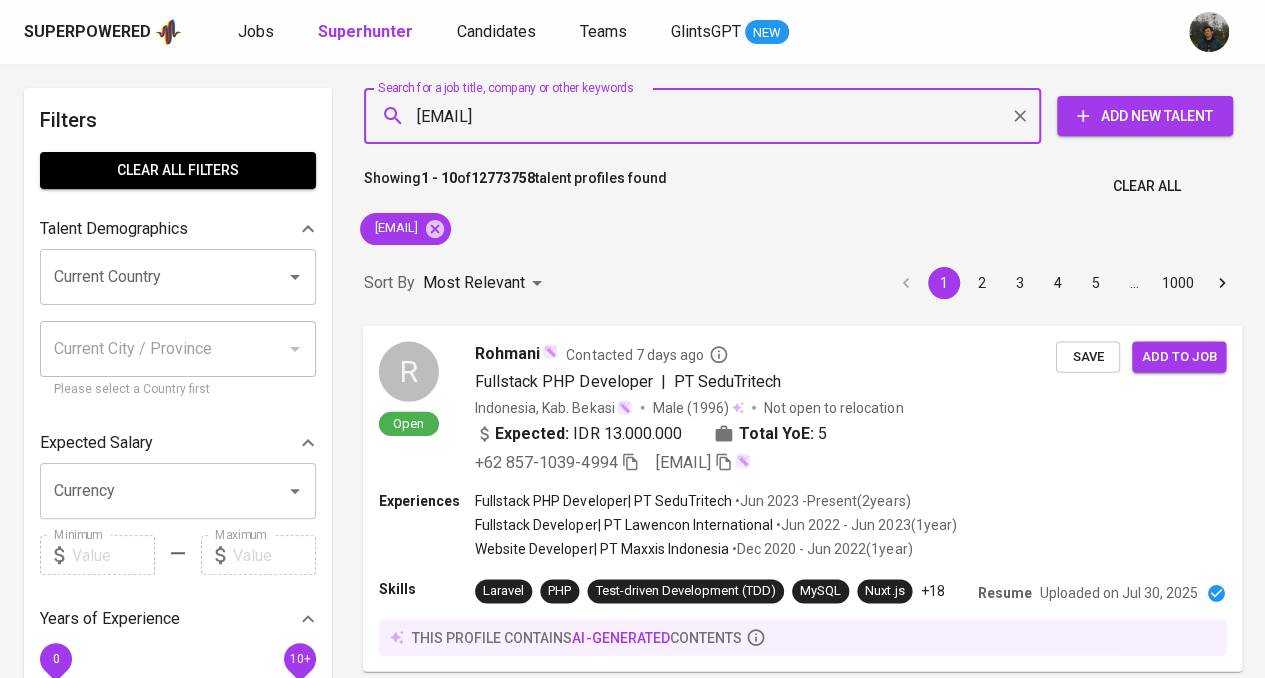 type 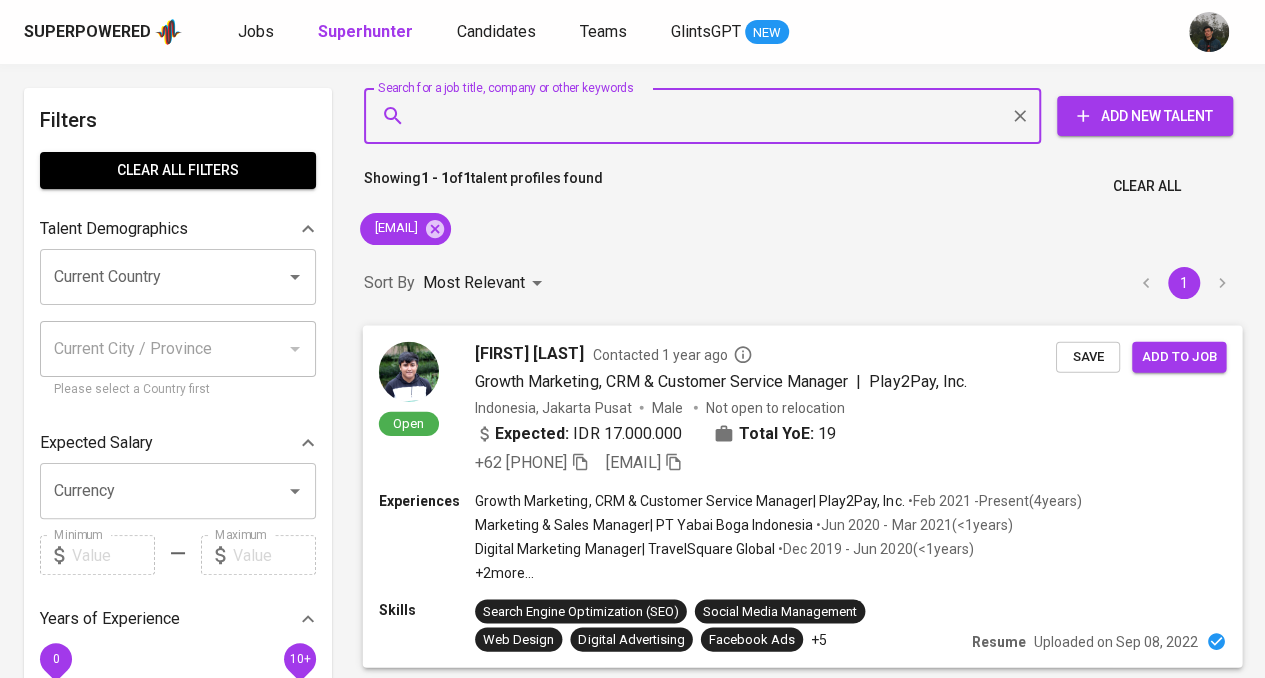 scroll, scrollTop: 100, scrollLeft: 0, axis: vertical 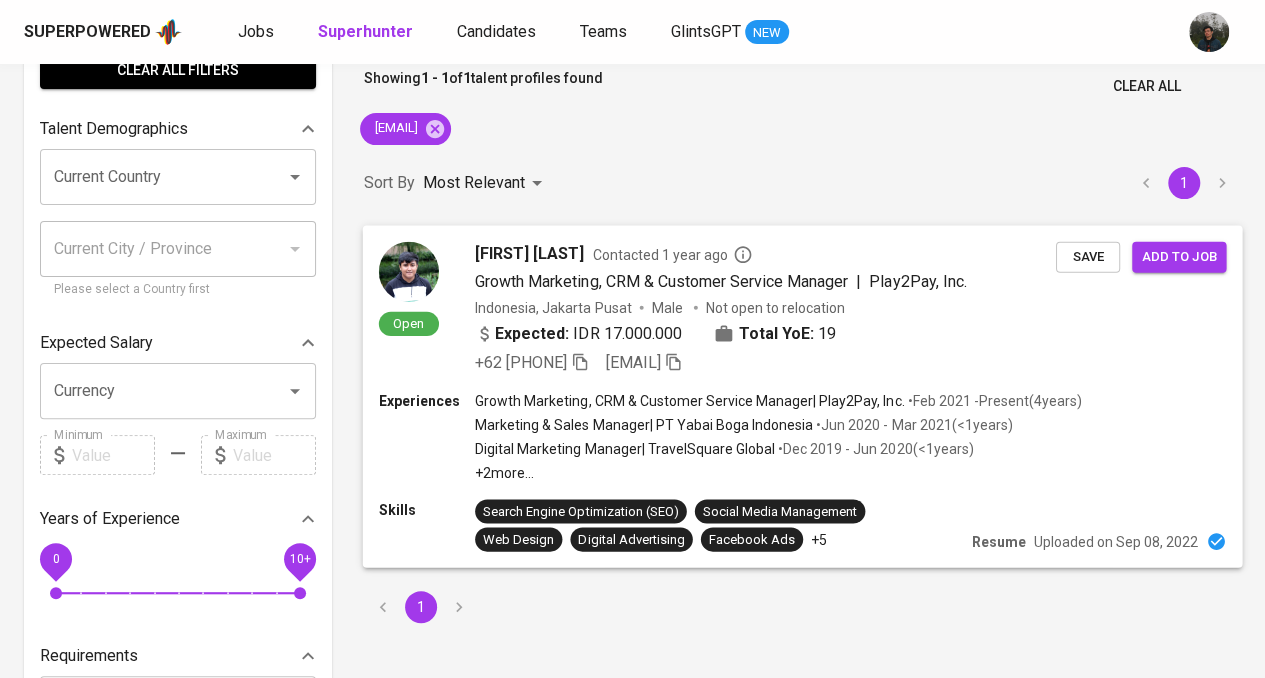 click on "Expected:   IDR 17.000.000 Total YoE:   19" at bounding box center [765, 335] 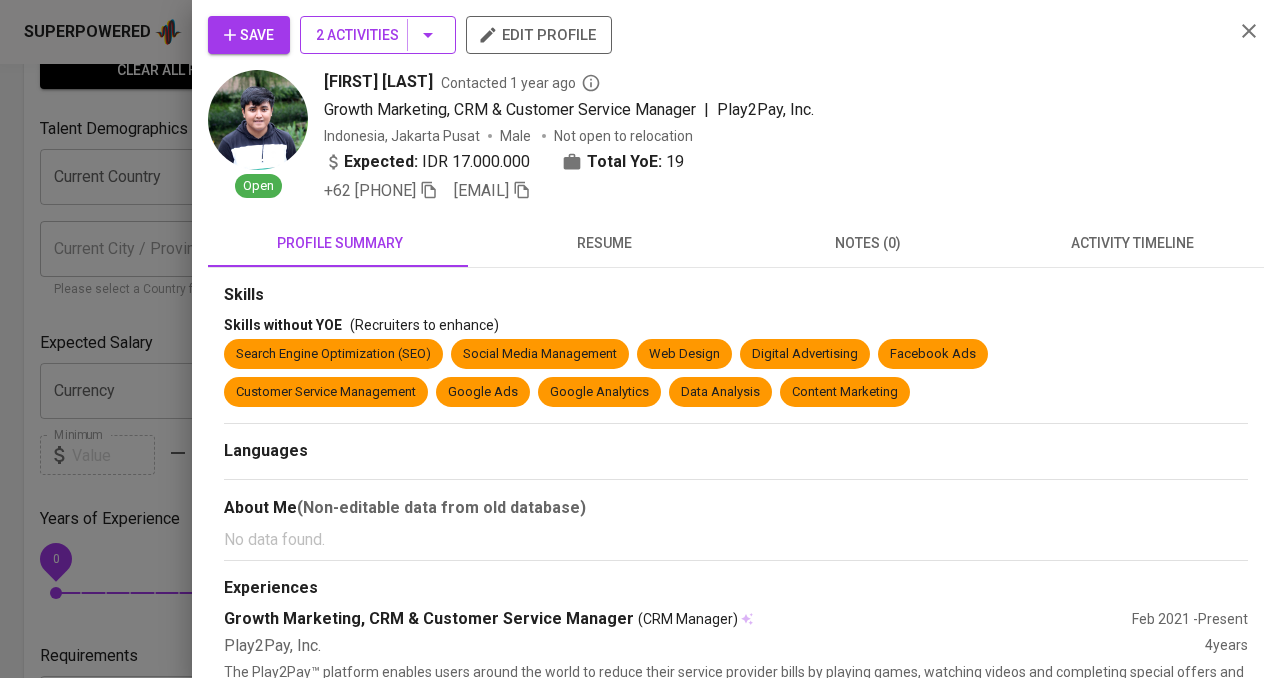click on "2 Activities" at bounding box center (378, 35) 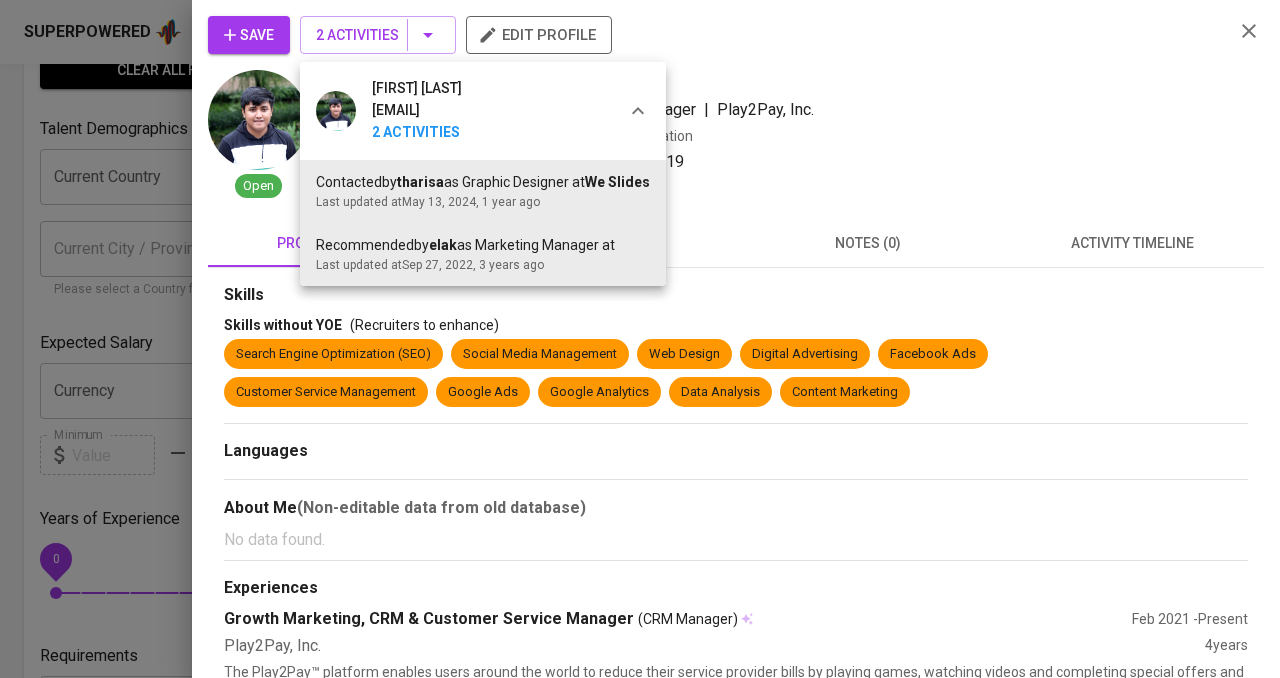 click at bounding box center (640, 339) 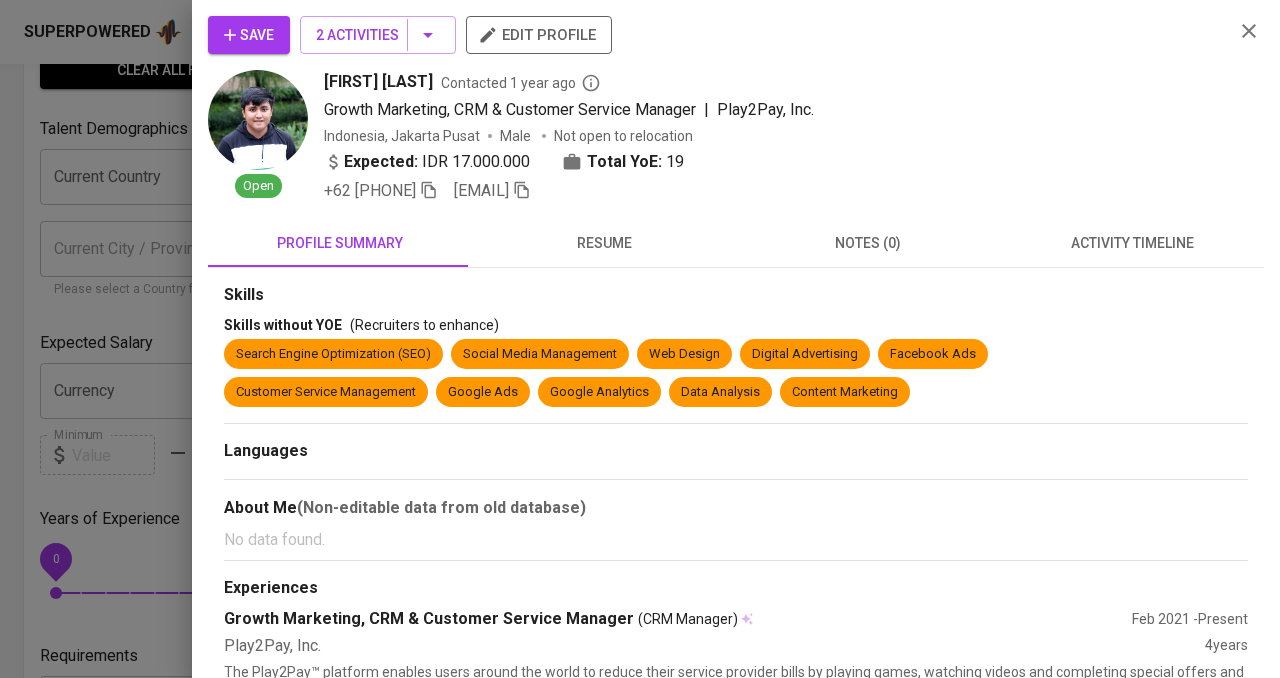click on "Save" at bounding box center [249, 35] 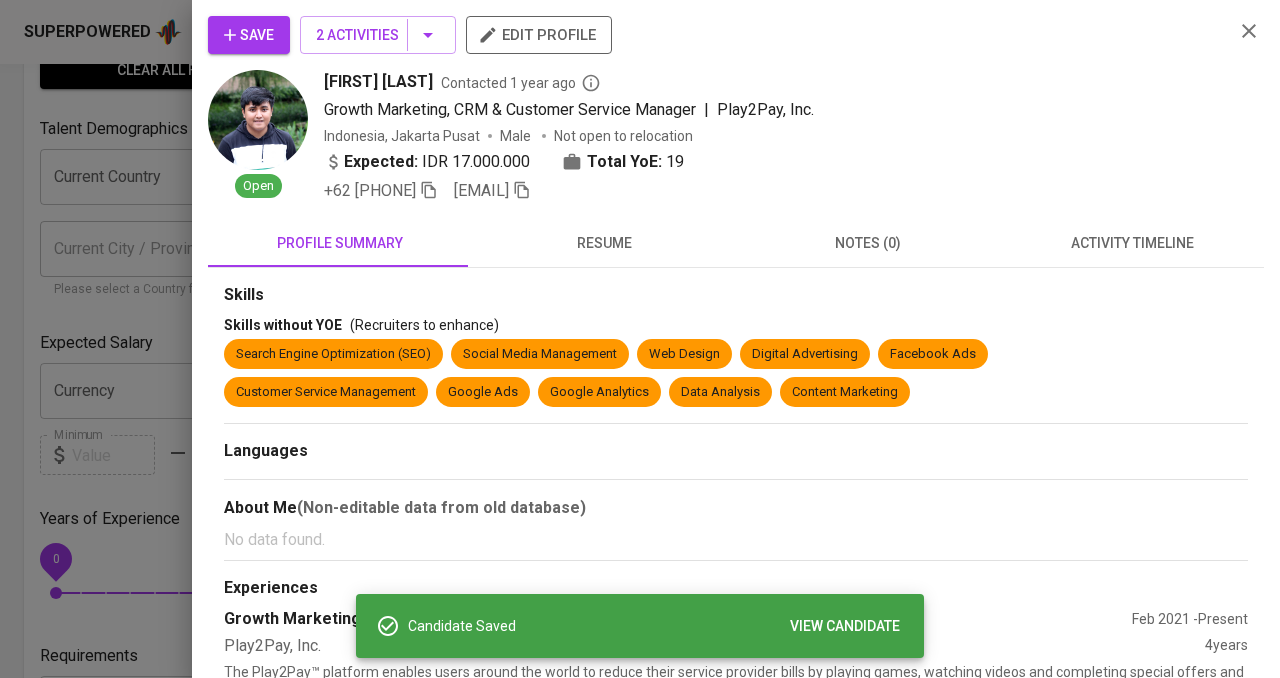 click at bounding box center (640, 339) 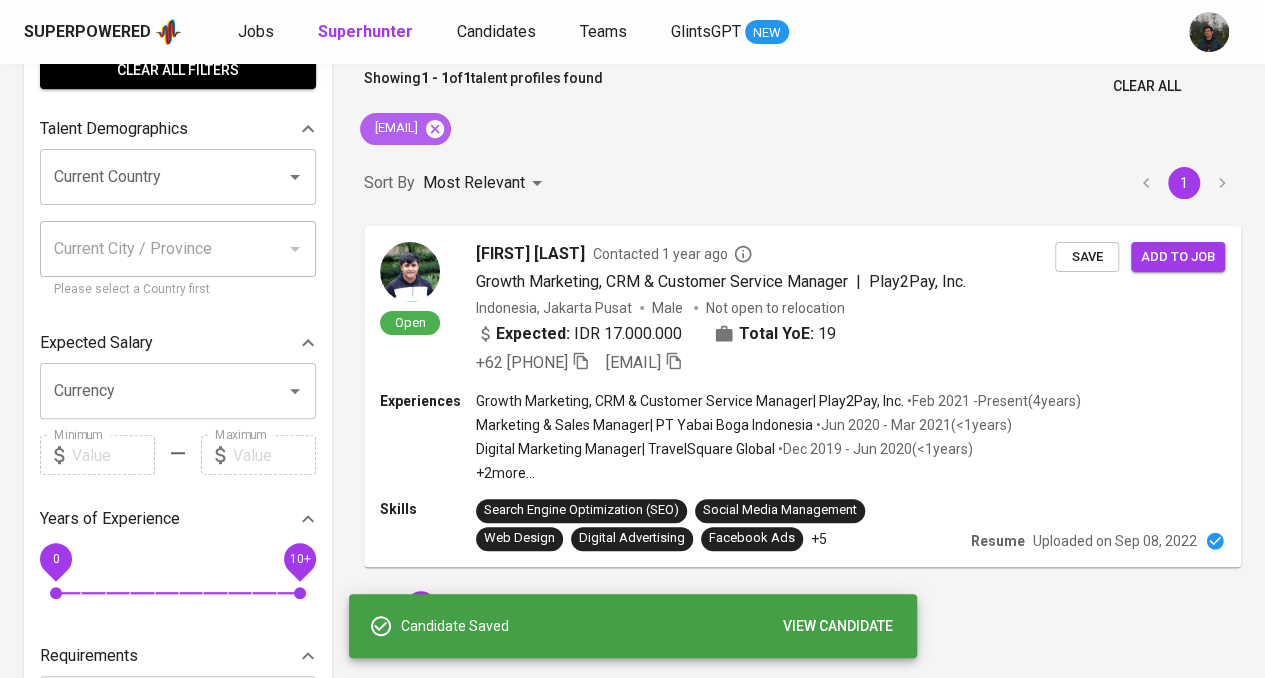 click 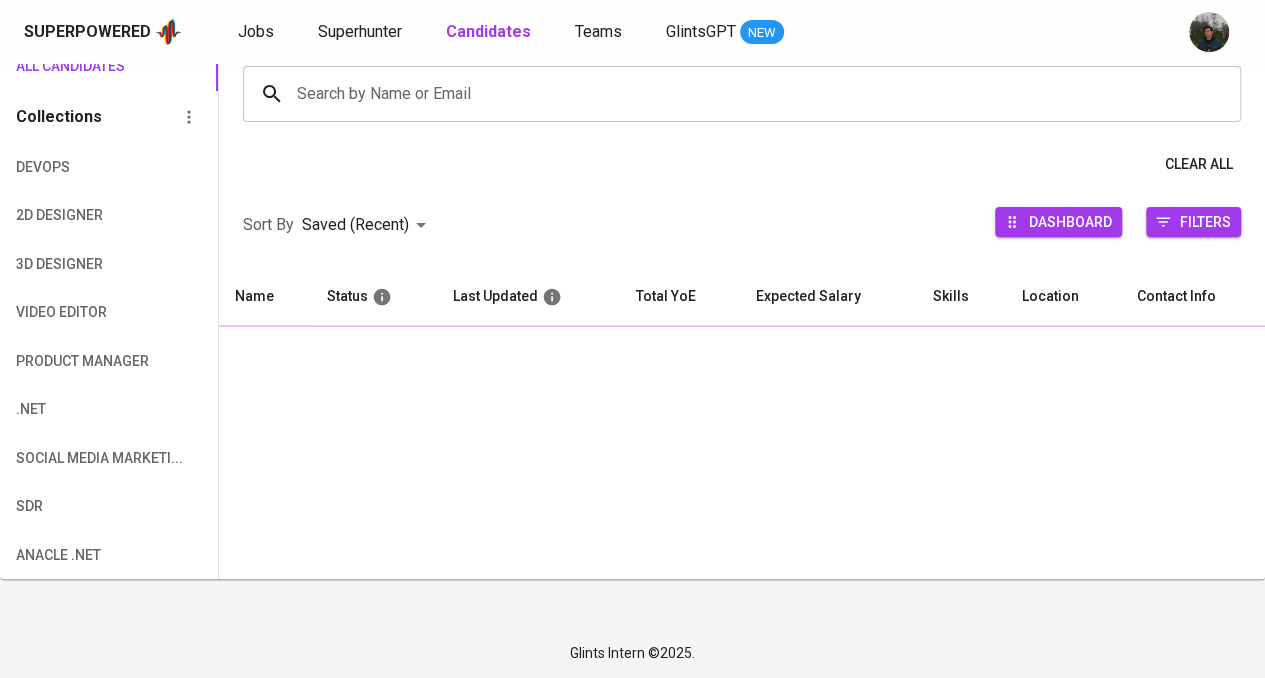 scroll, scrollTop: 159, scrollLeft: 0, axis: vertical 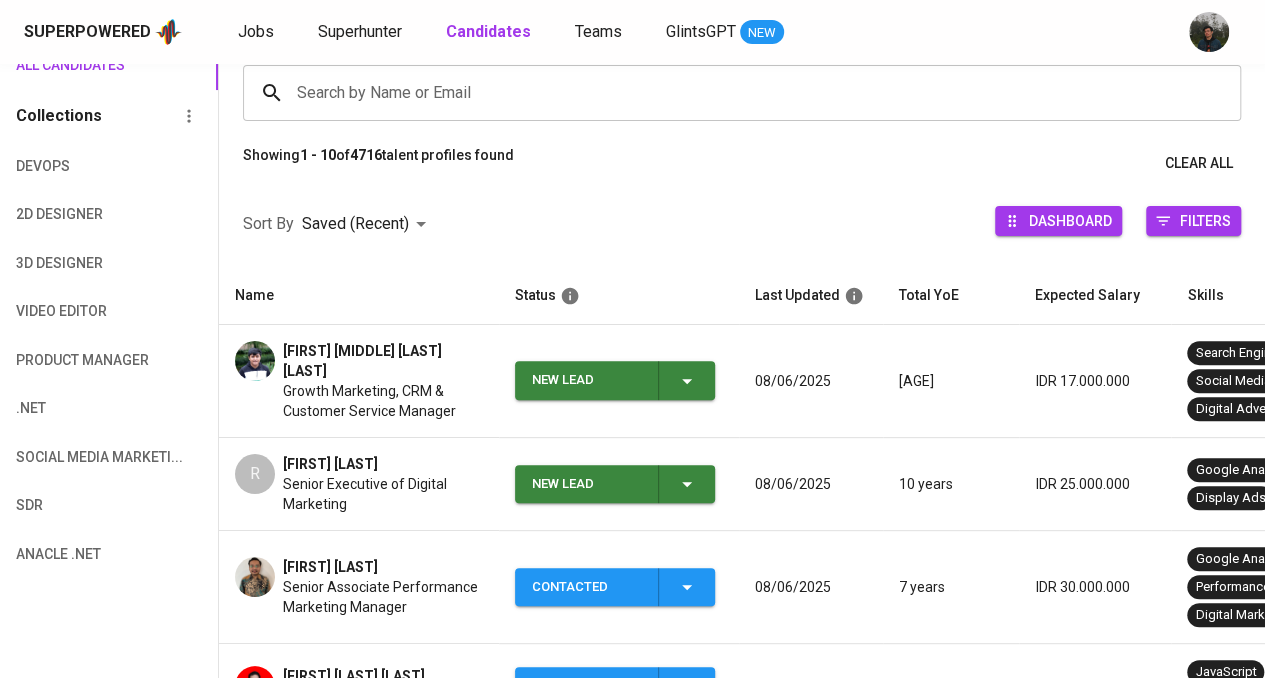 click on "New Lead" at bounding box center [587, 484] 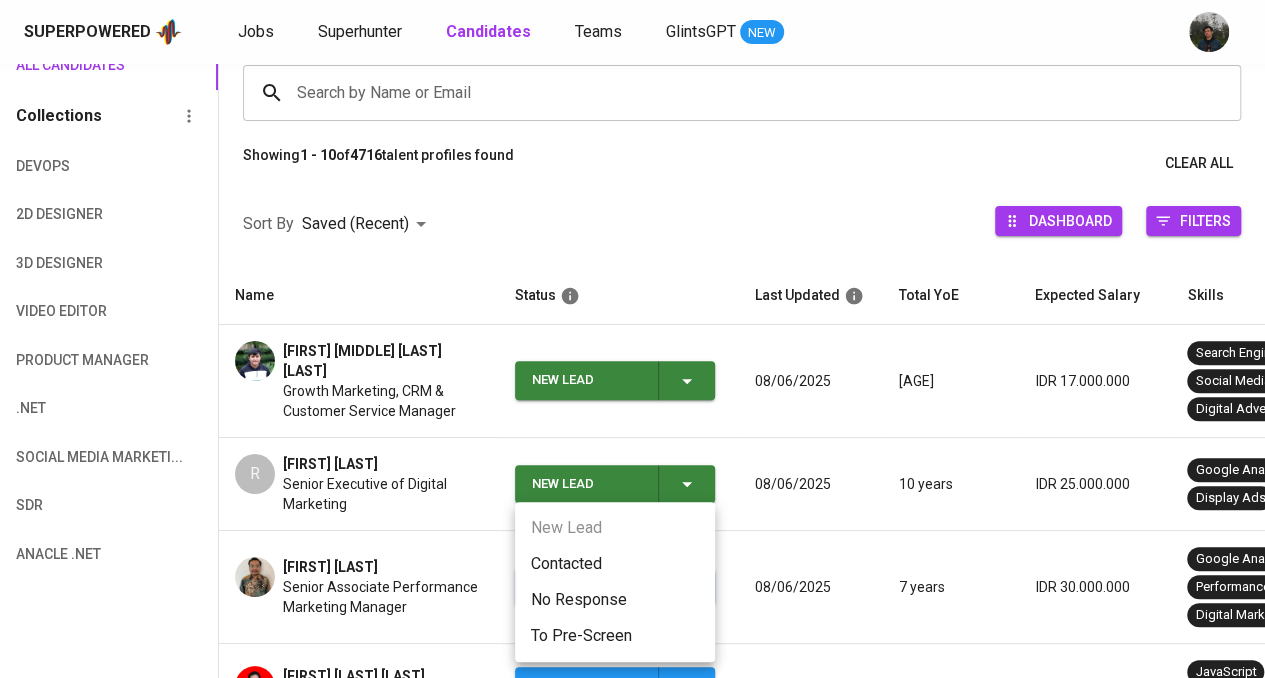 drag, startPoint x: 588, startPoint y: 532, endPoint x: 588, endPoint y: 557, distance: 25 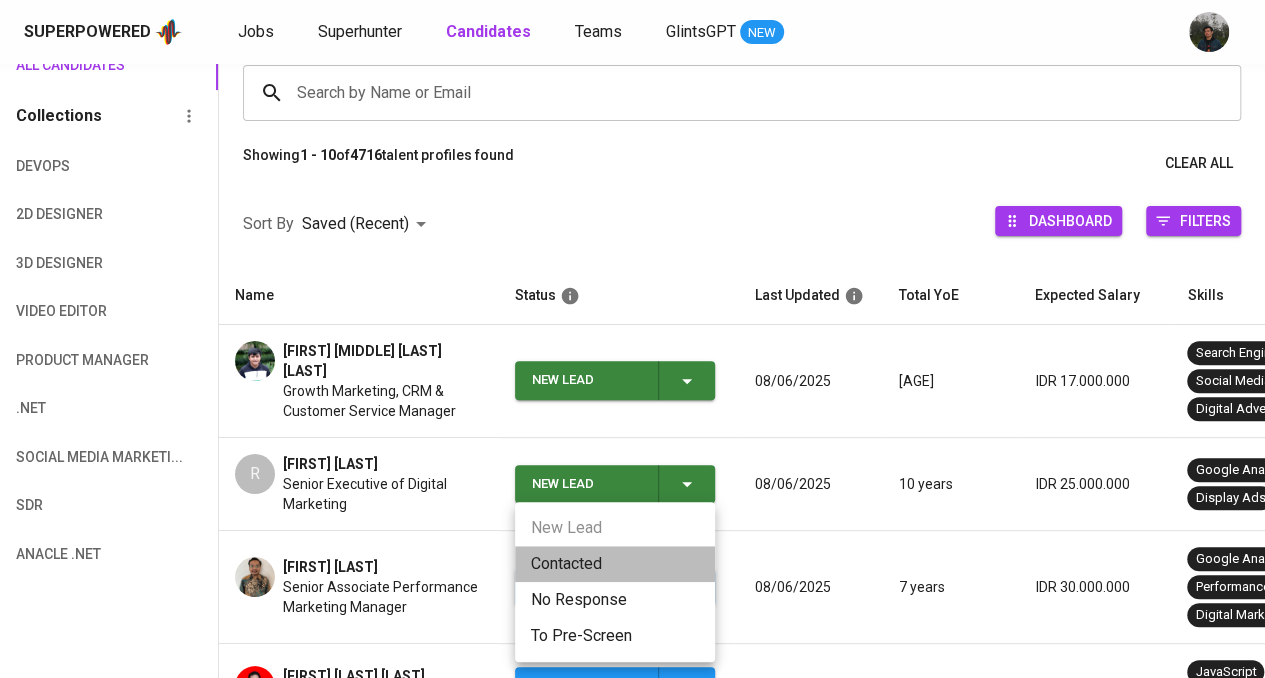 click on "Contacted" at bounding box center [615, 564] 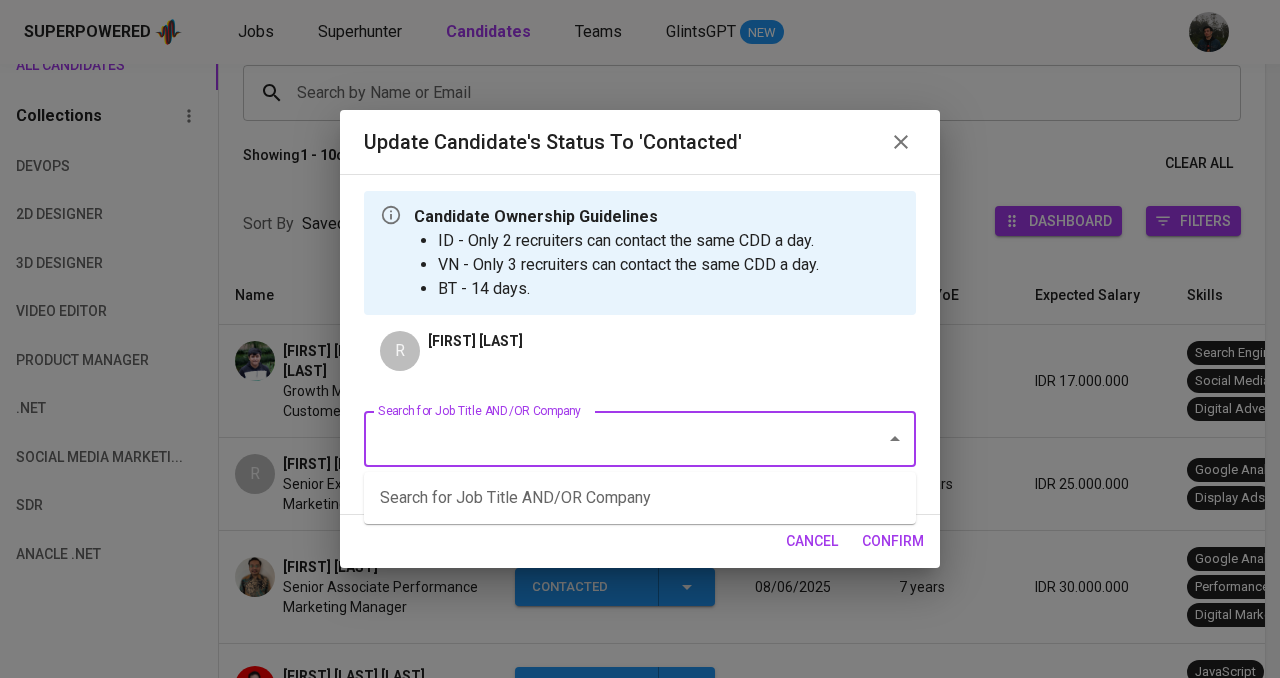 click on "Search for Job Title AND/OR Company" at bounding box center [612, 439] 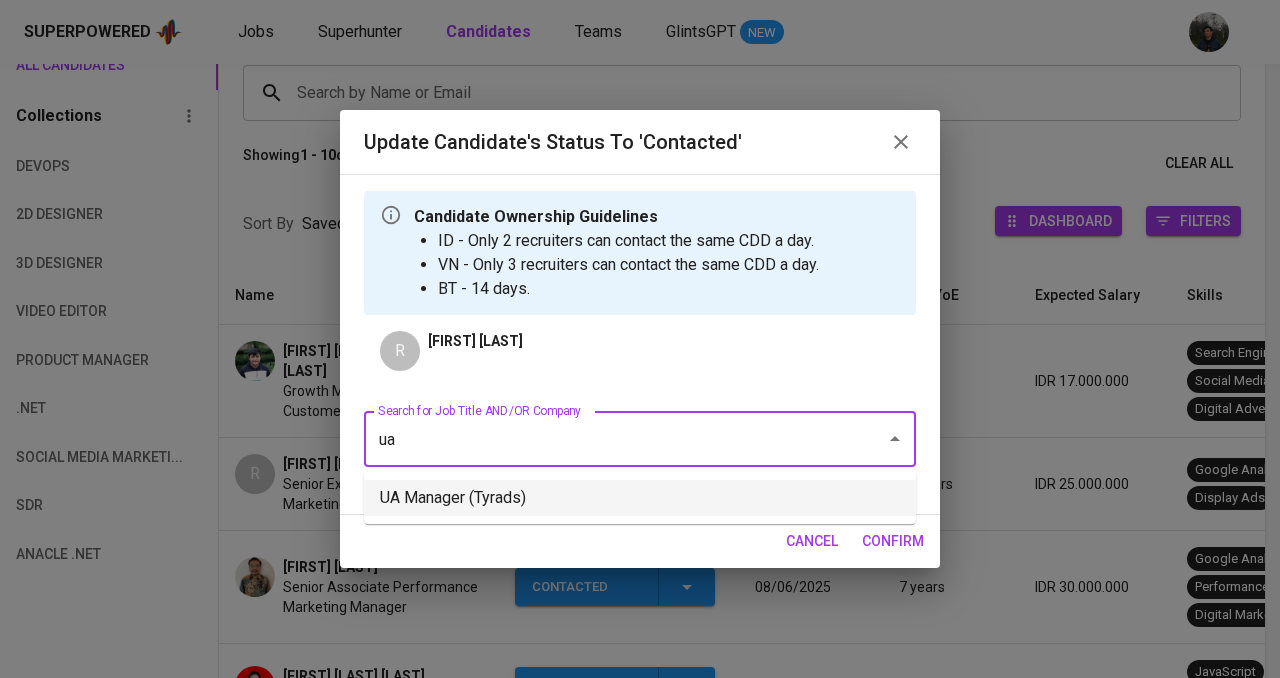 click on "UA Manager (Tyrads)" at bounding box center [640, 498] 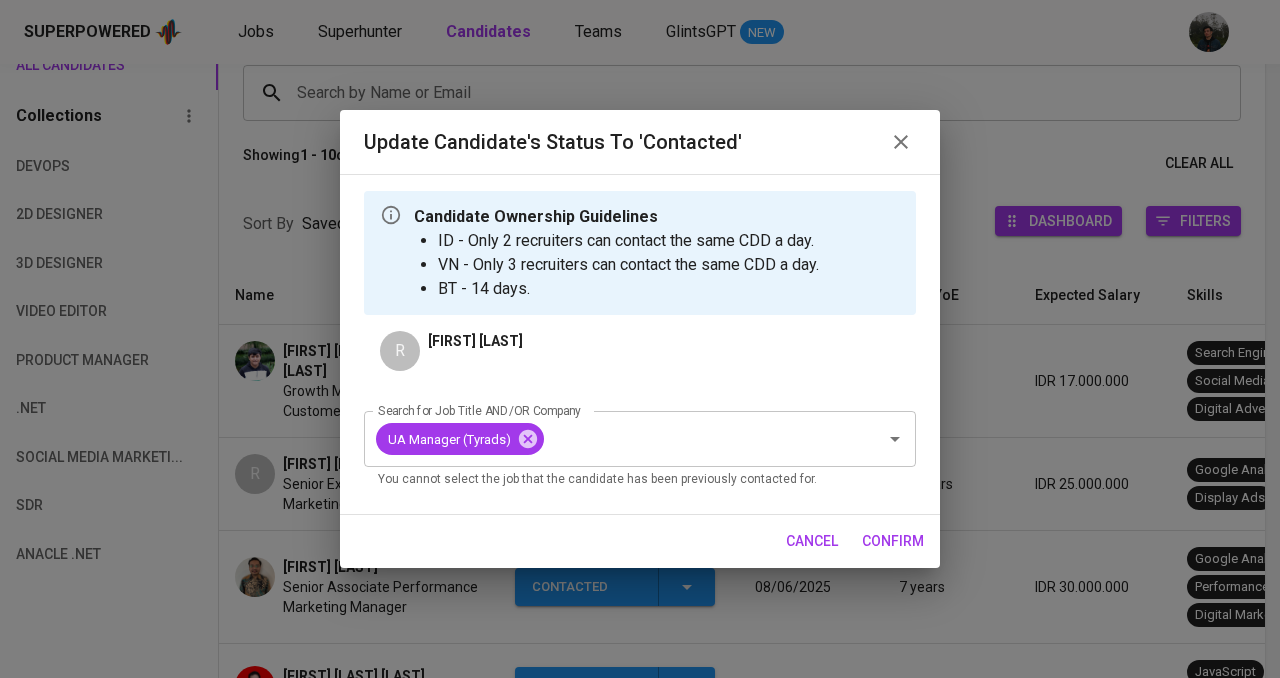 click on "confirm" at bounding box center [893, 541] 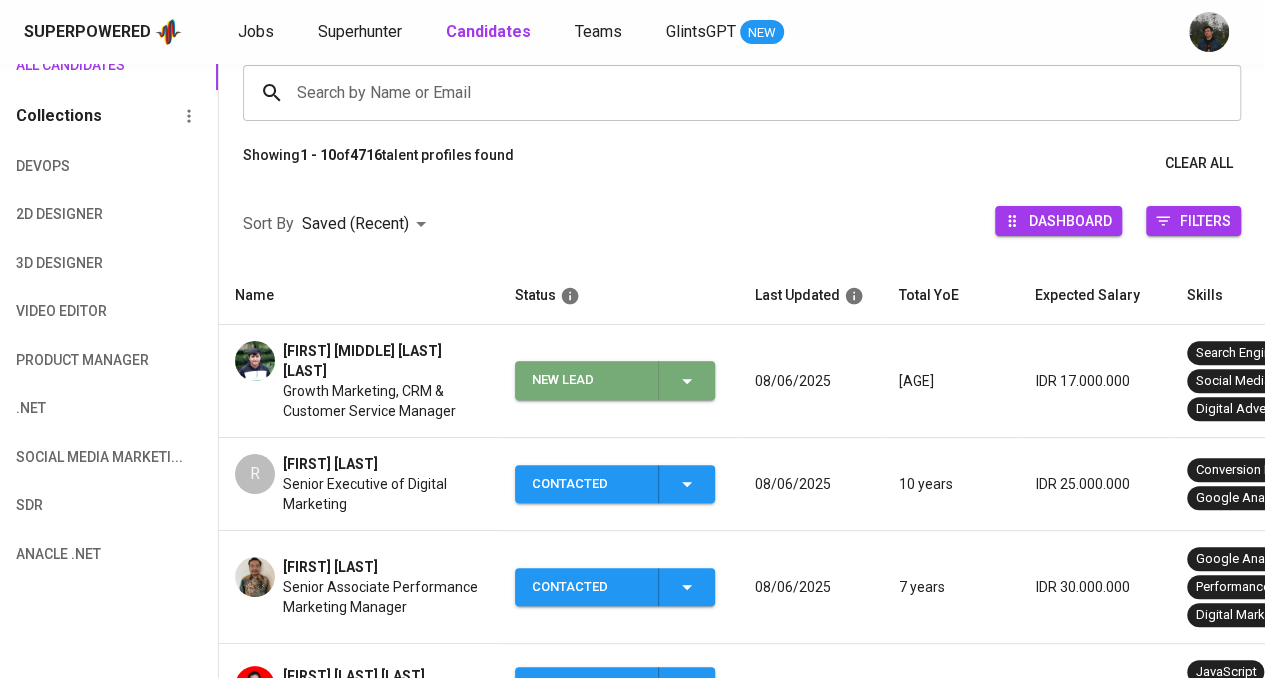 click on "New Lead" at bounding box center (587, 380) 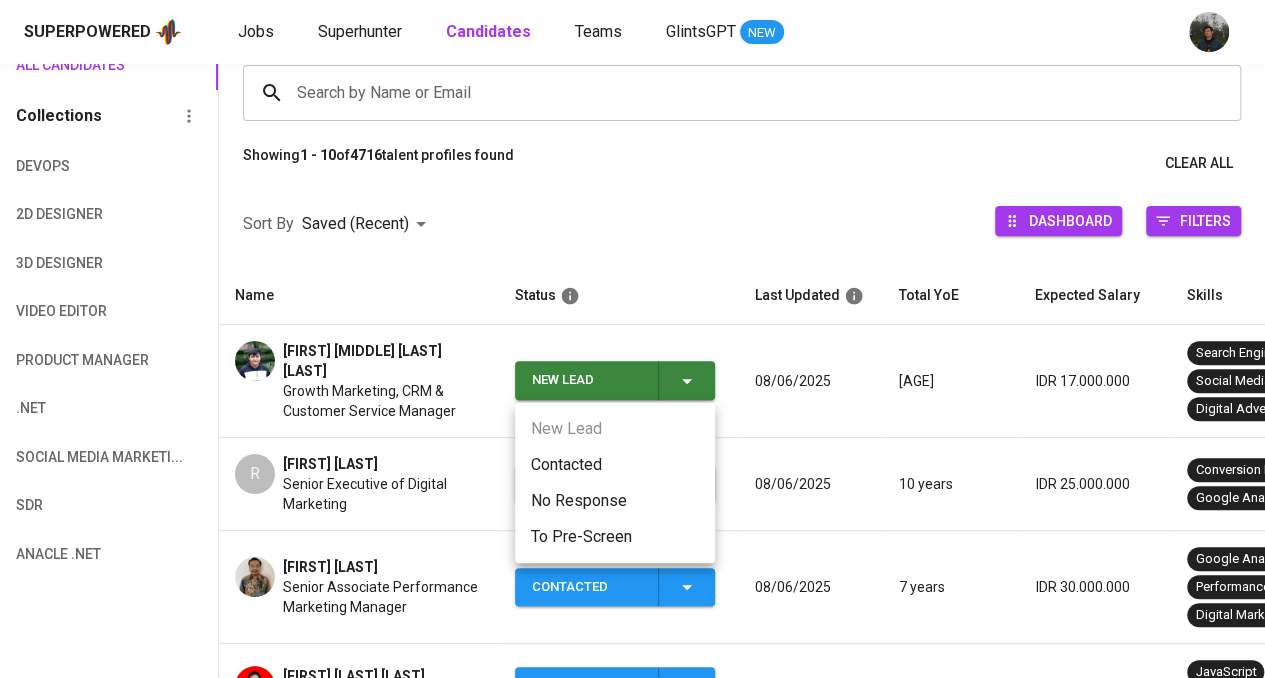 click on "Contacted" at bounding box center [615, 465] 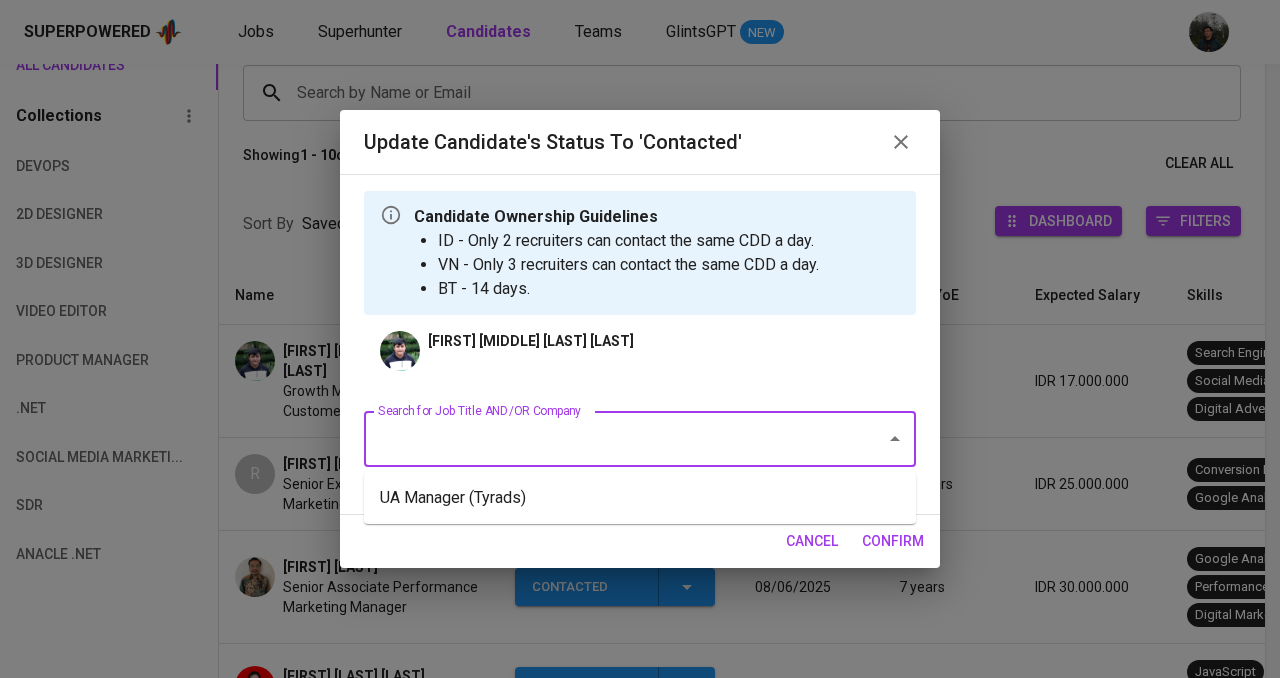 click on "Search for Job Title AND/OR Company" at bounding box center [612, 439] 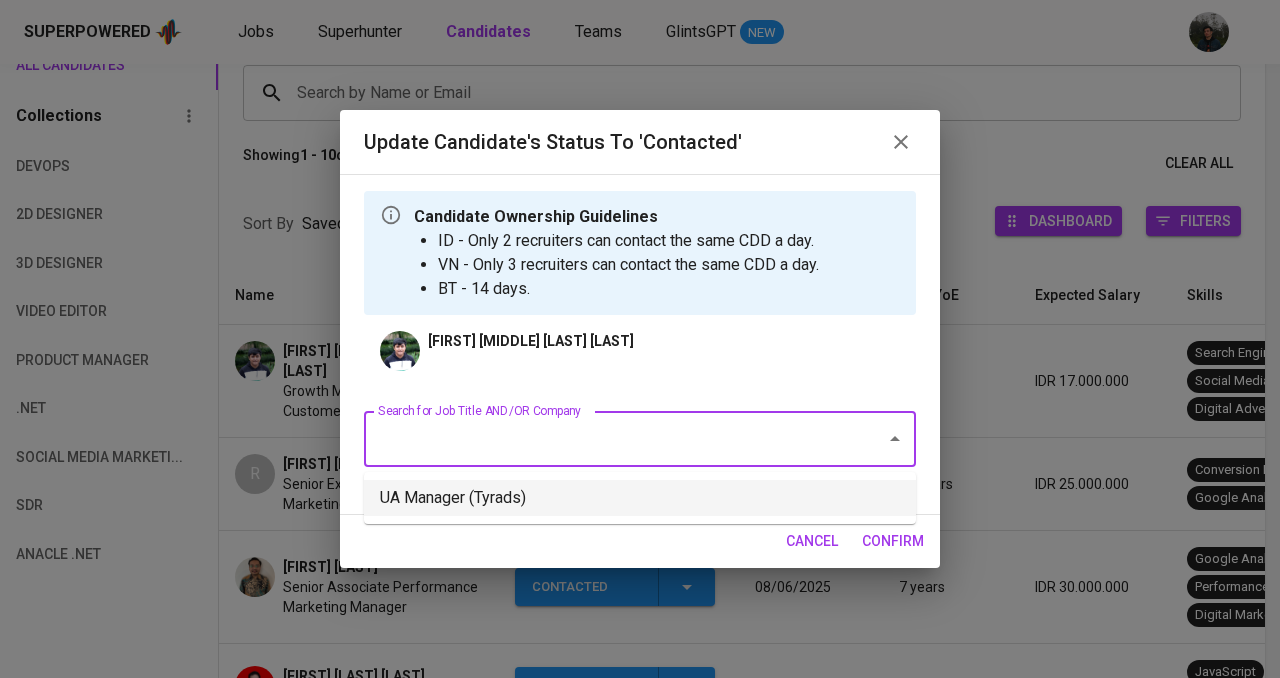 click on "UA Manager (Tyrads)" at bounding box center (640, 498) 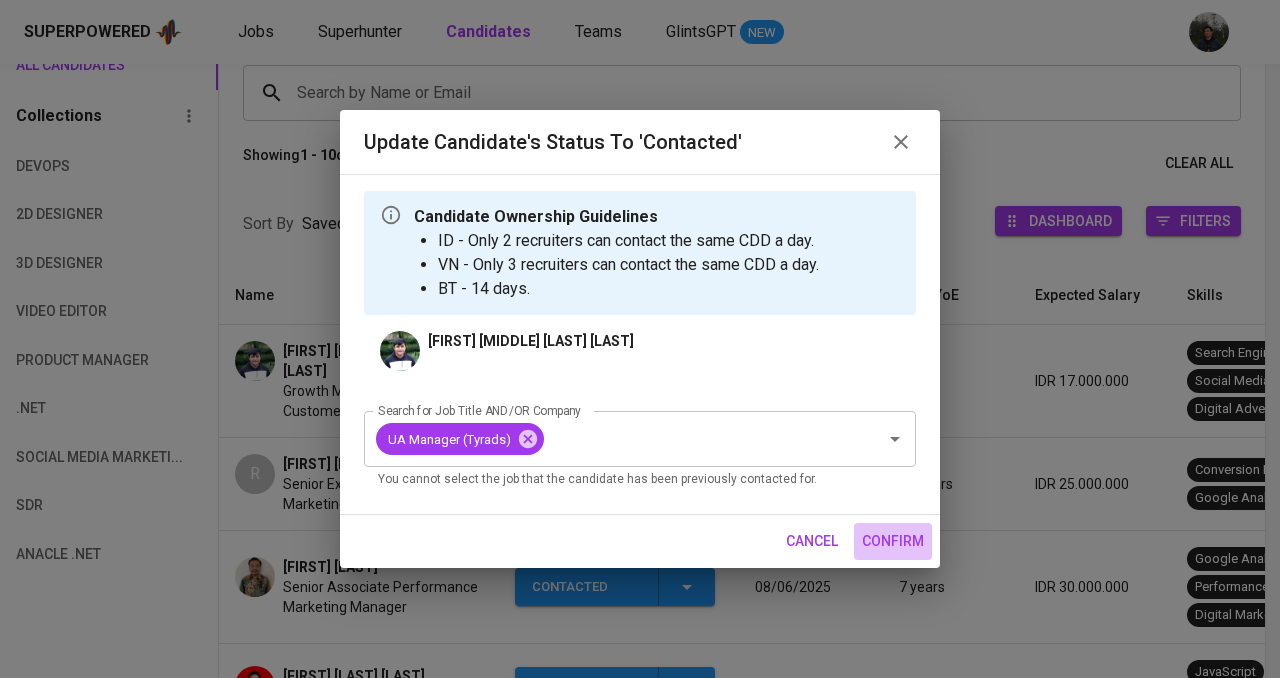 click on "confirm" at bounding box center (893, 541) 